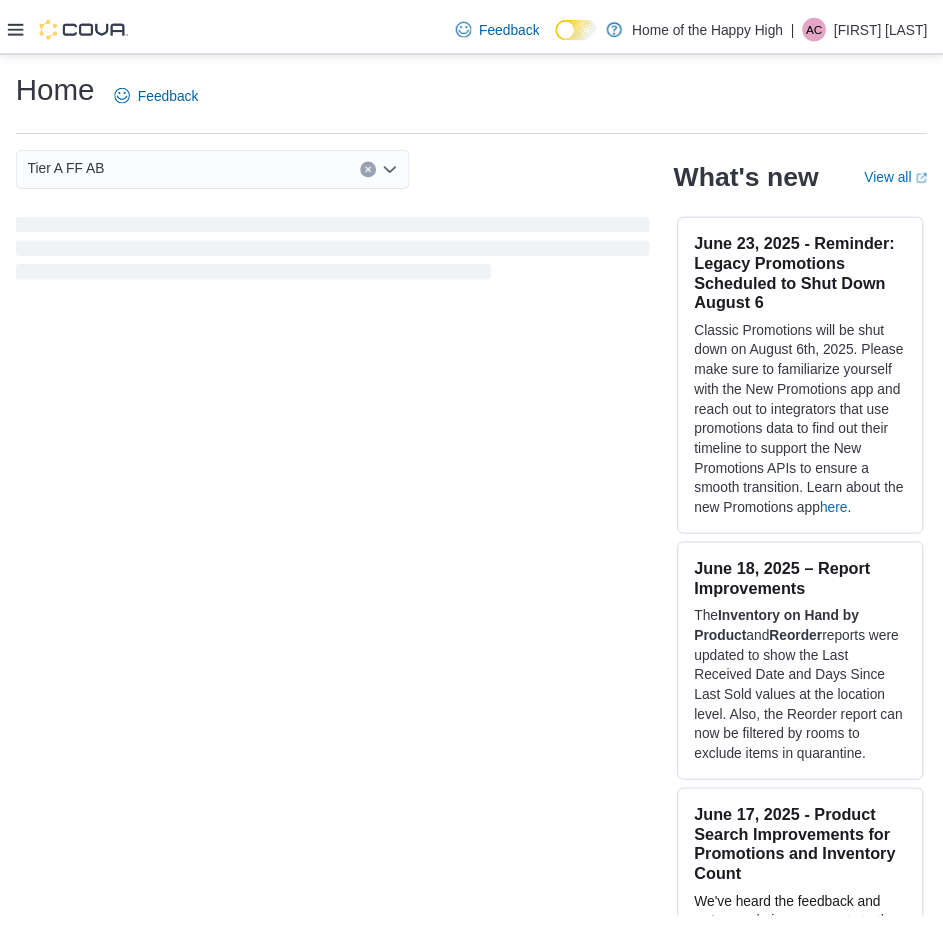 scroll, scrollTop: 0, scrollLeft: 0, axis: both 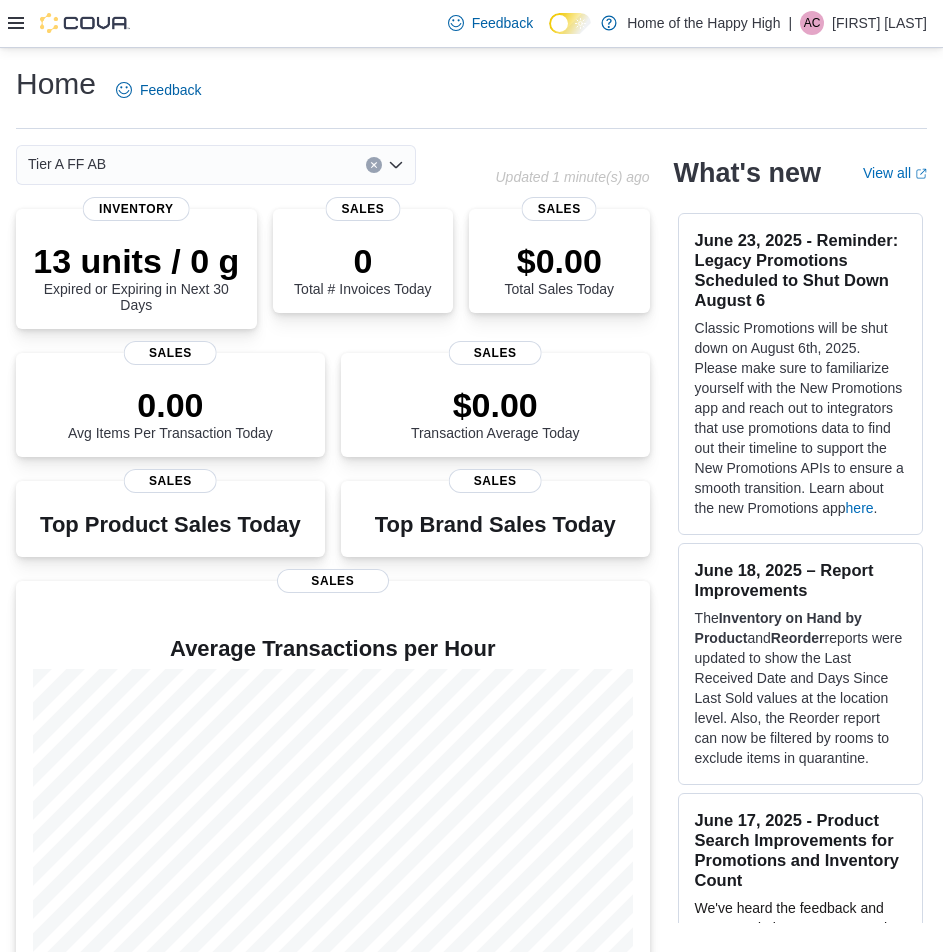 click 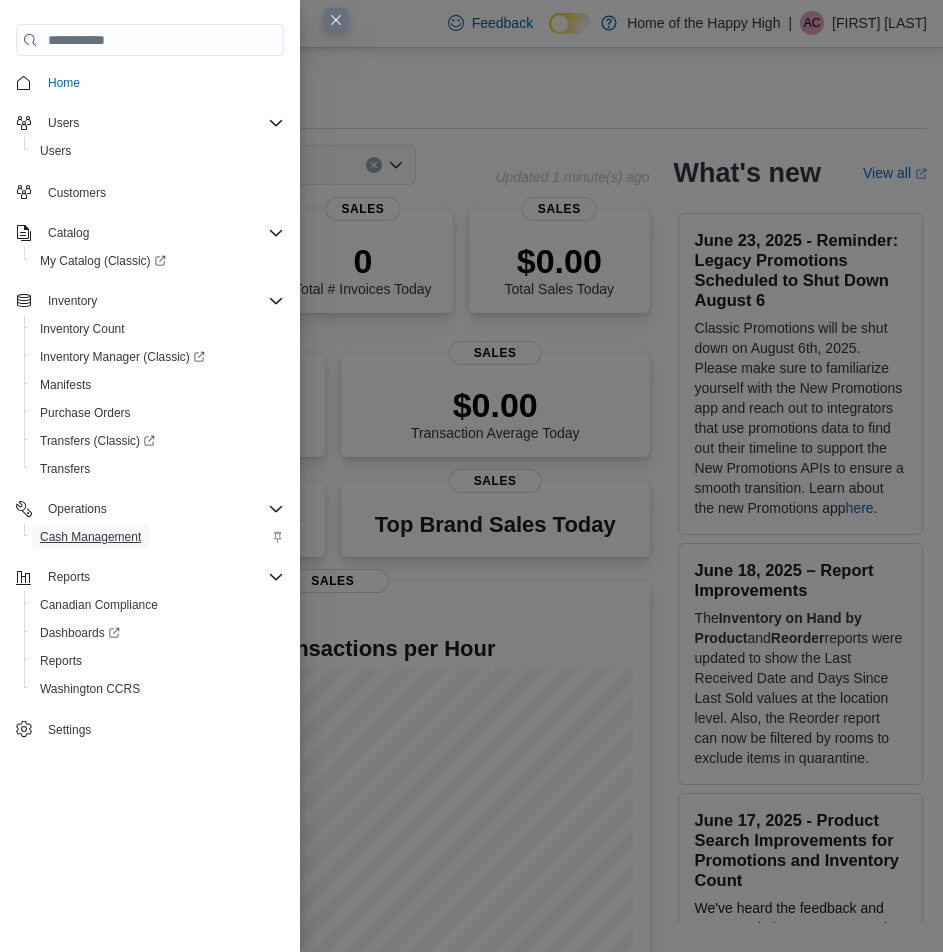 click on "Cash Management" at bounding box center [90, 537] 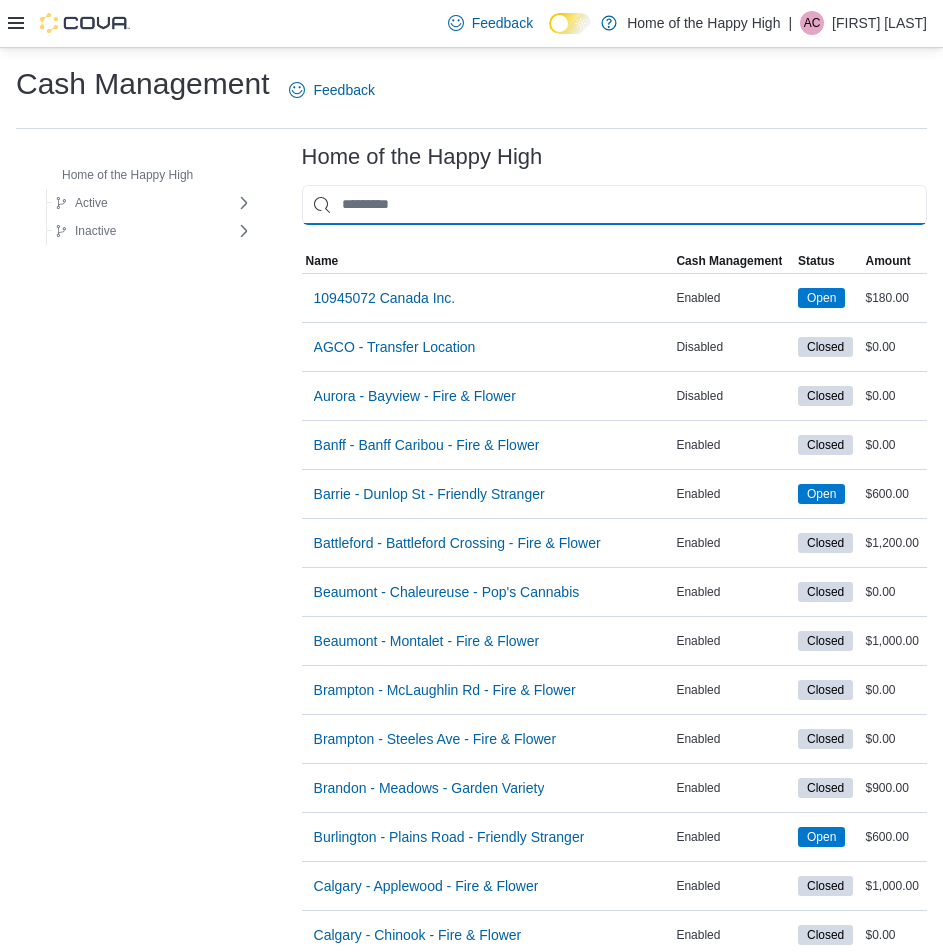 click at bounding box center (614, 205) 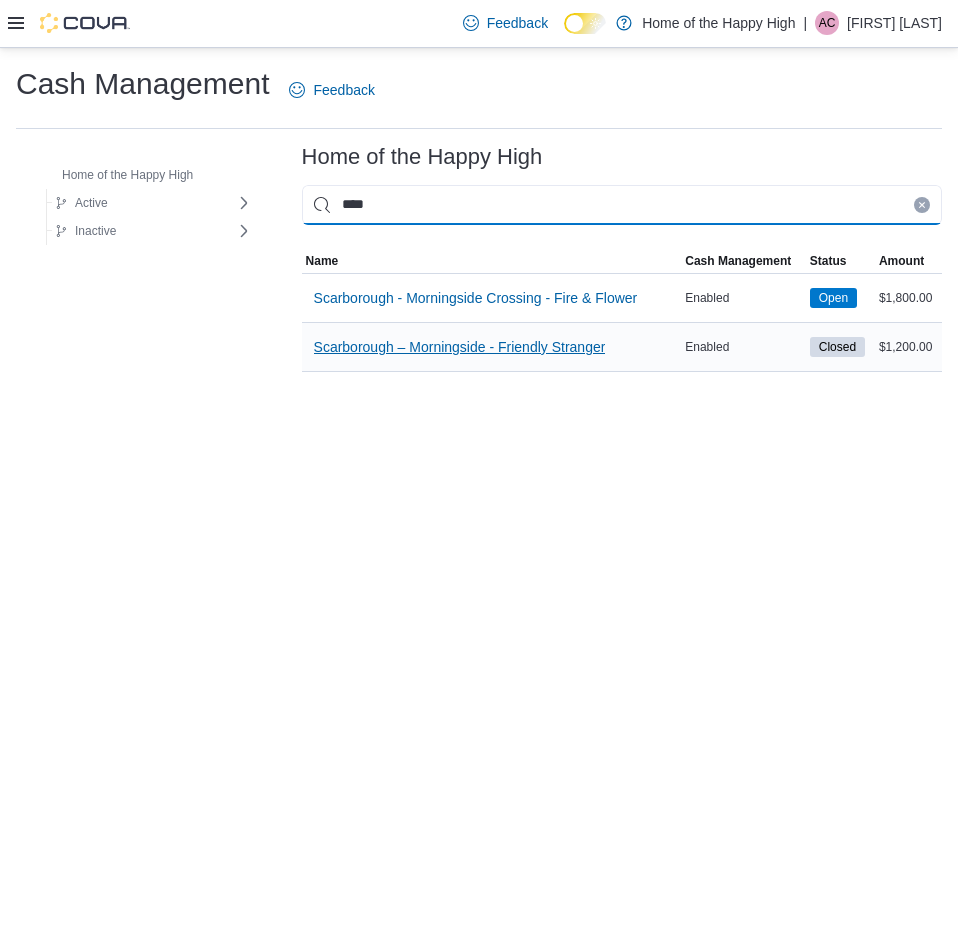 type on "****" 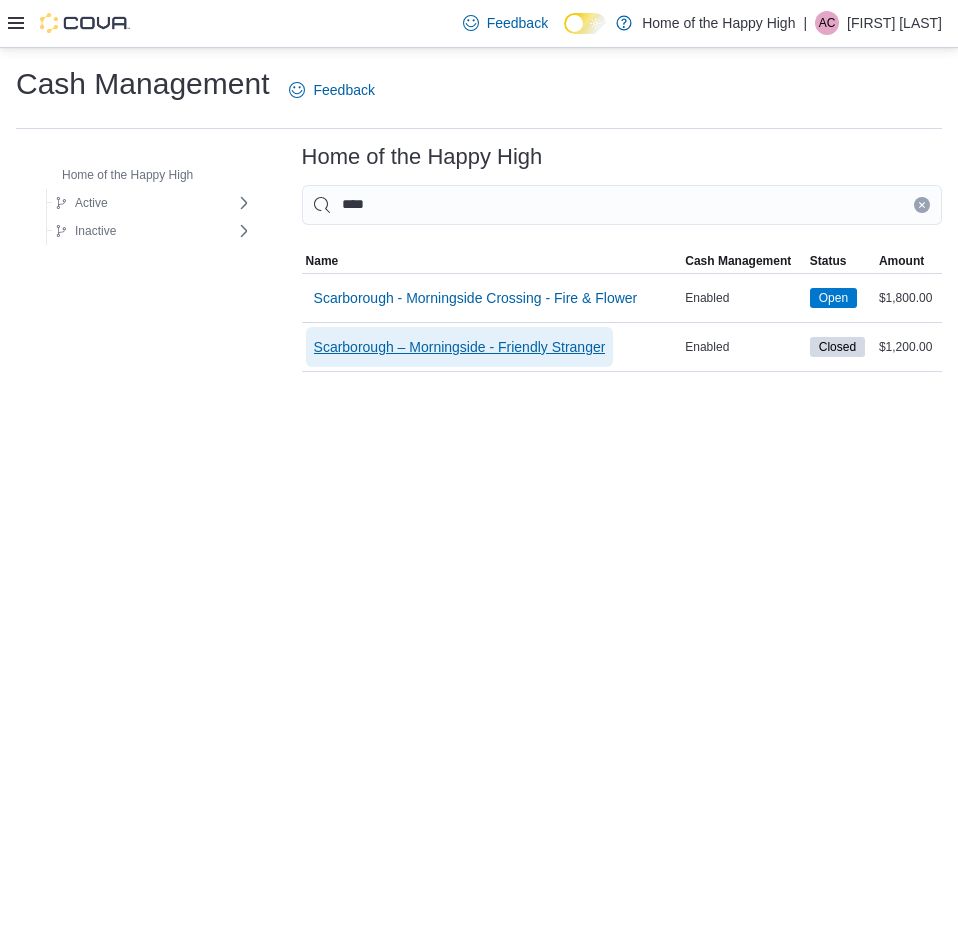 drag, startPoint x: 577, startPoint y: 362, endPoint x: 576, endPoint y: 346, distance: 16.03122 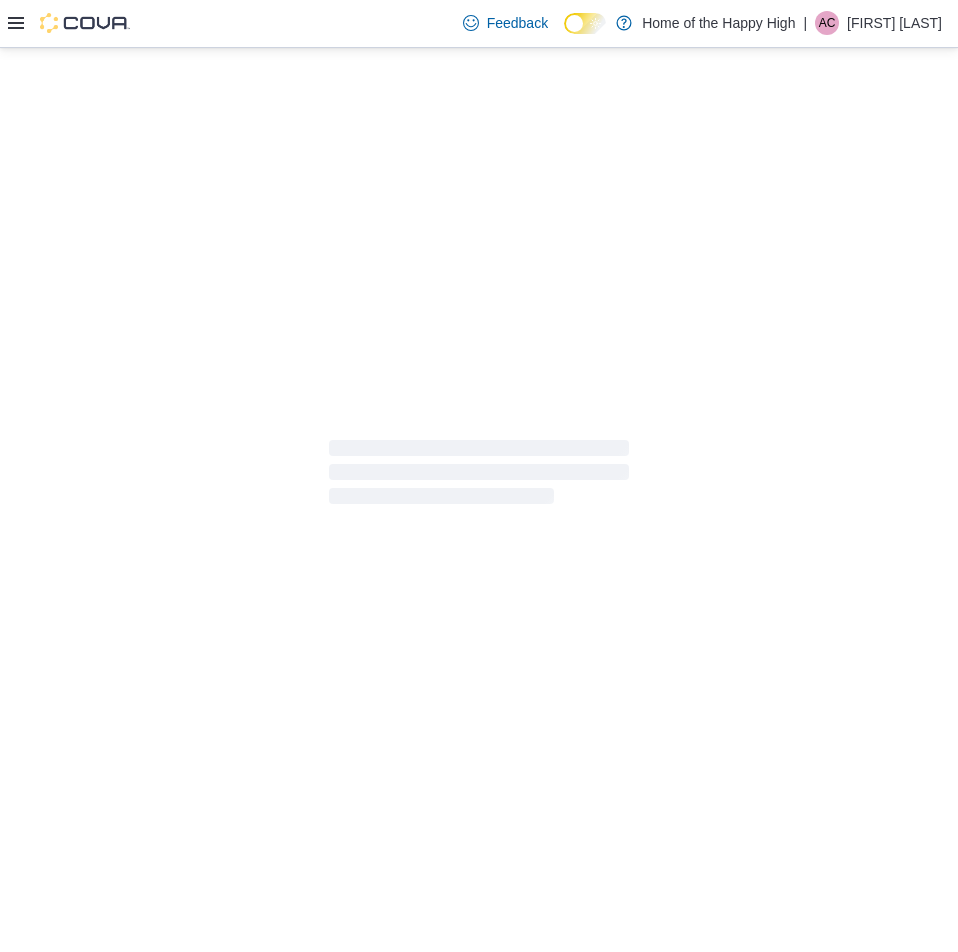 click at bounding box center (479, 477) 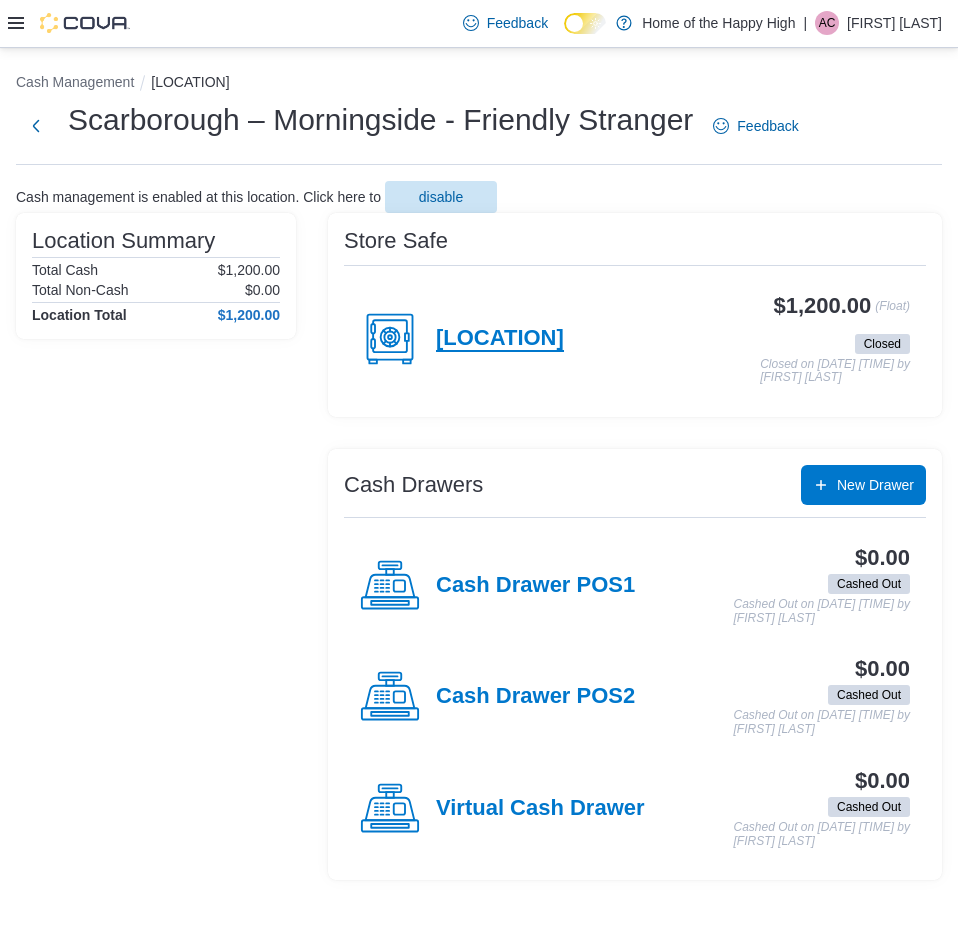 click on "[LOCATION]" at bounding box center (500, 339) 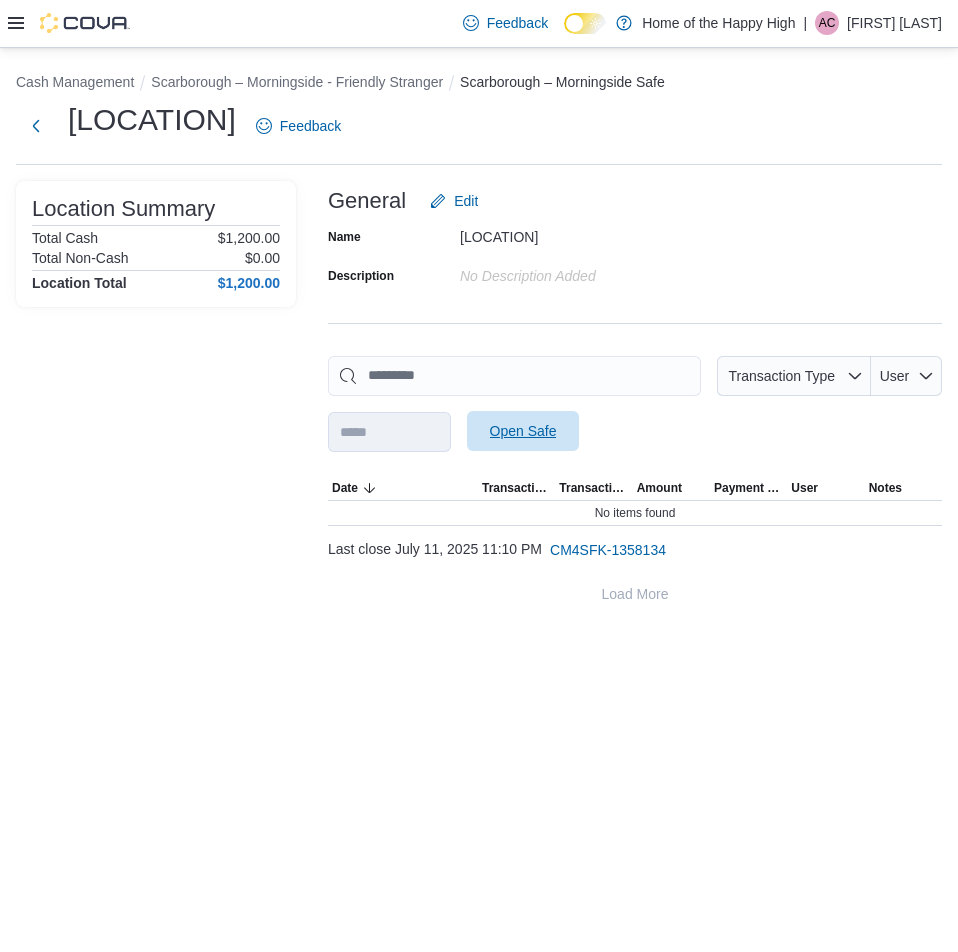 click on "Open Safe" at bounding box center [523, 431] 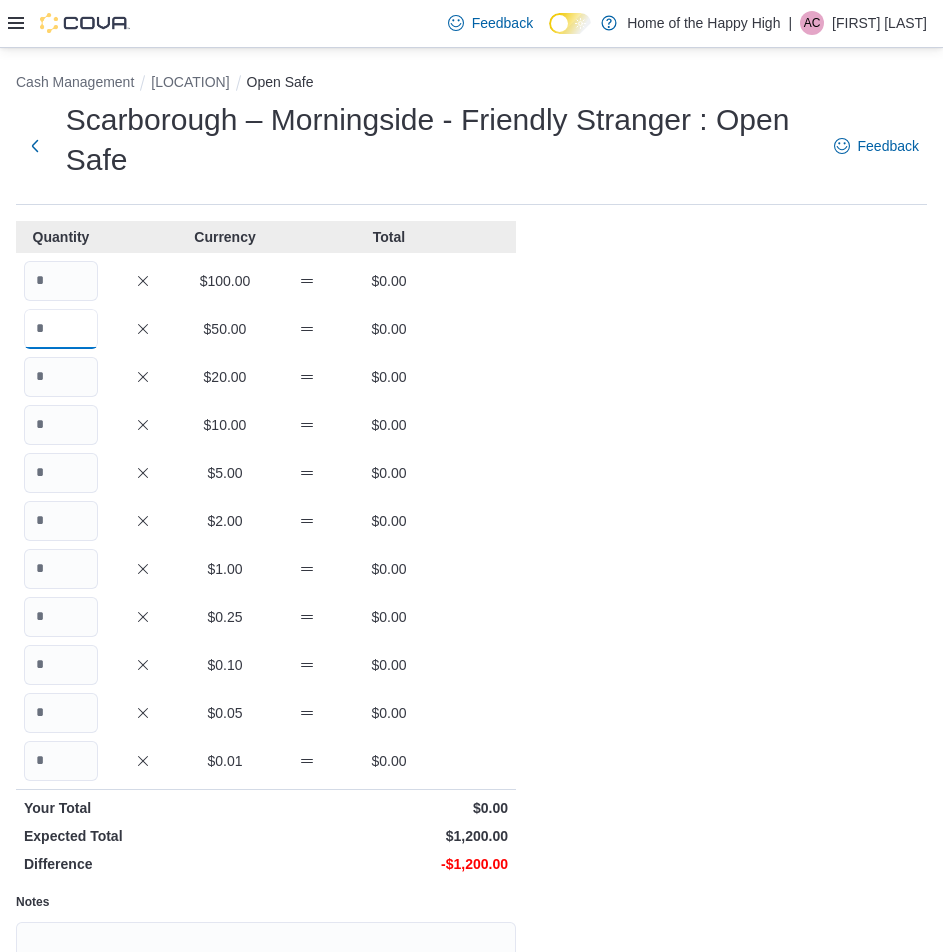 click at bounding box center [61, 329] 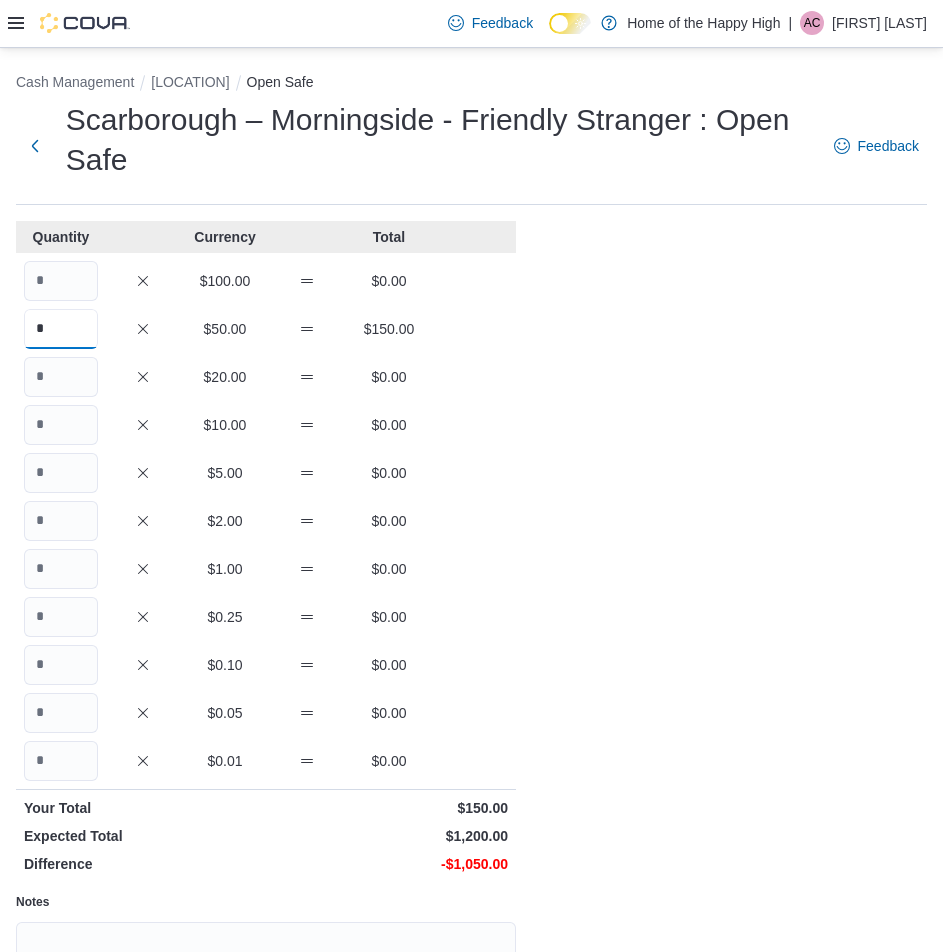 type on "*" 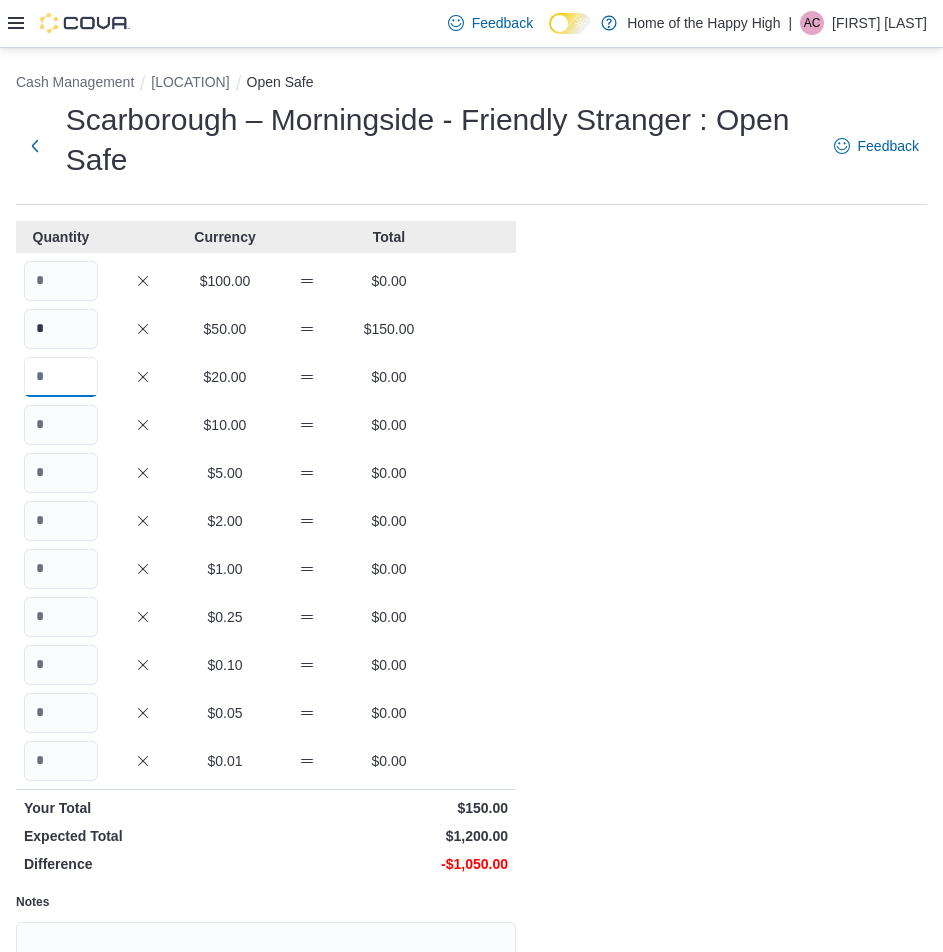 click at bounding box center [61, 377] 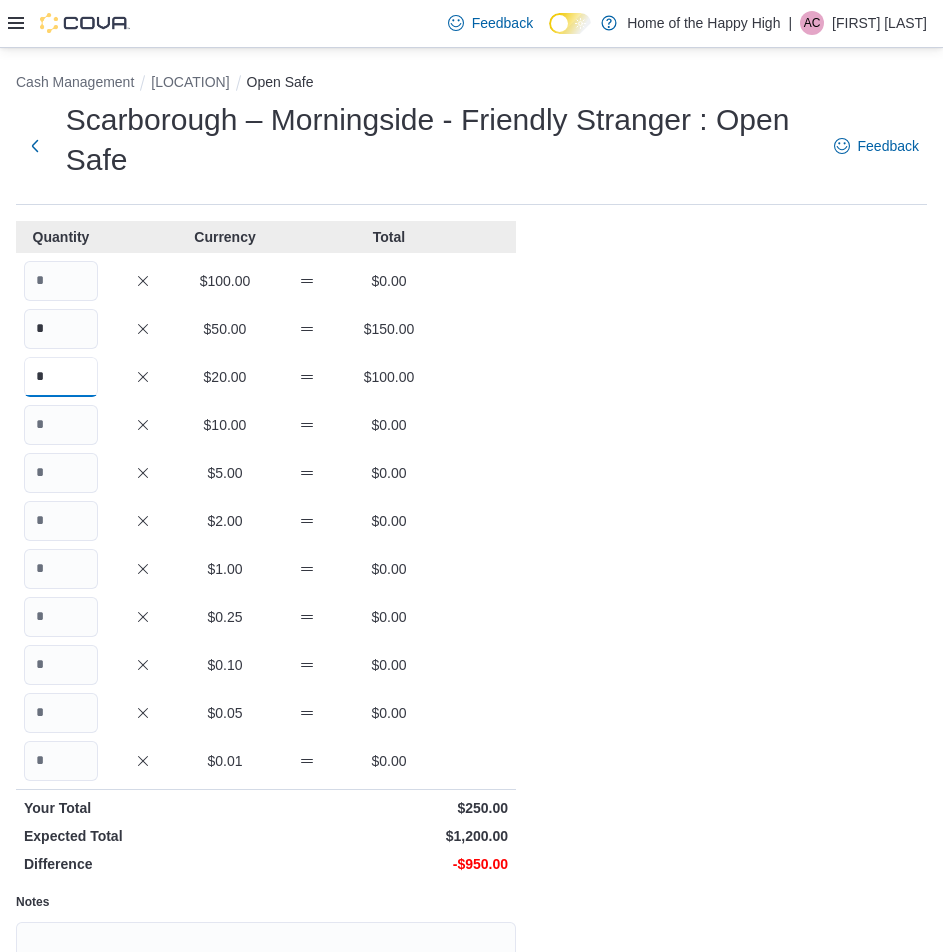 type on "*" 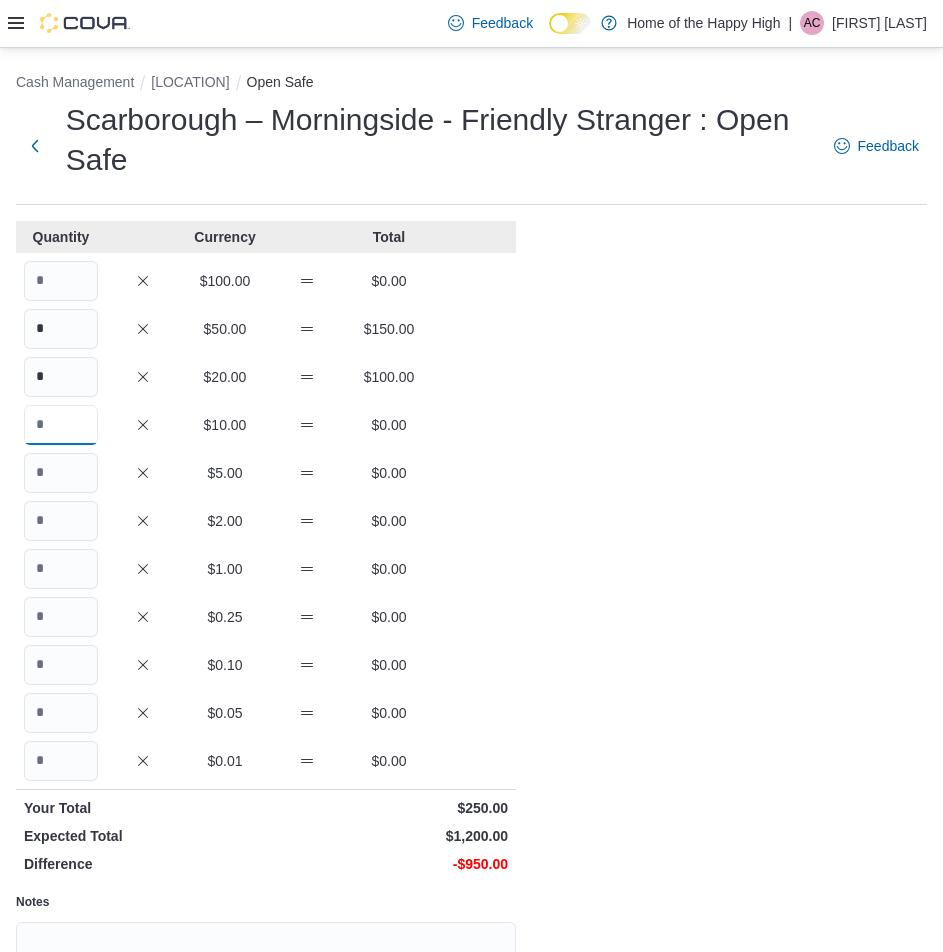 click at bounding box center (61, 425) 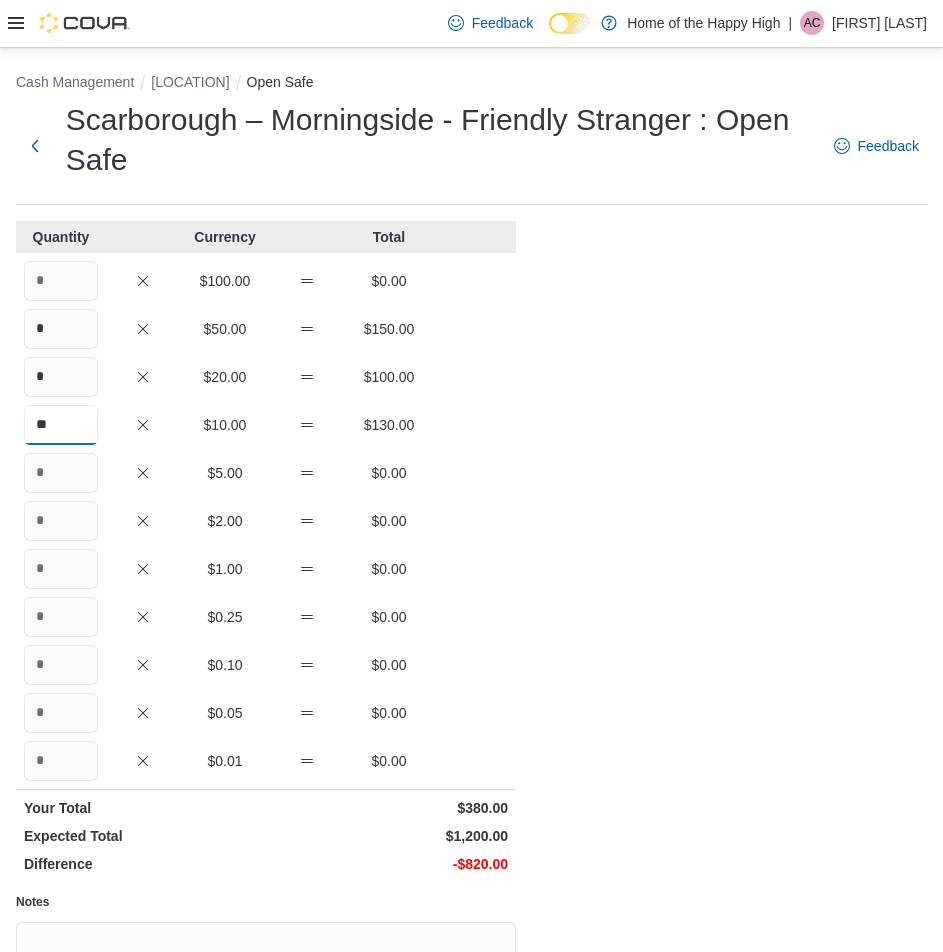 type on "**" 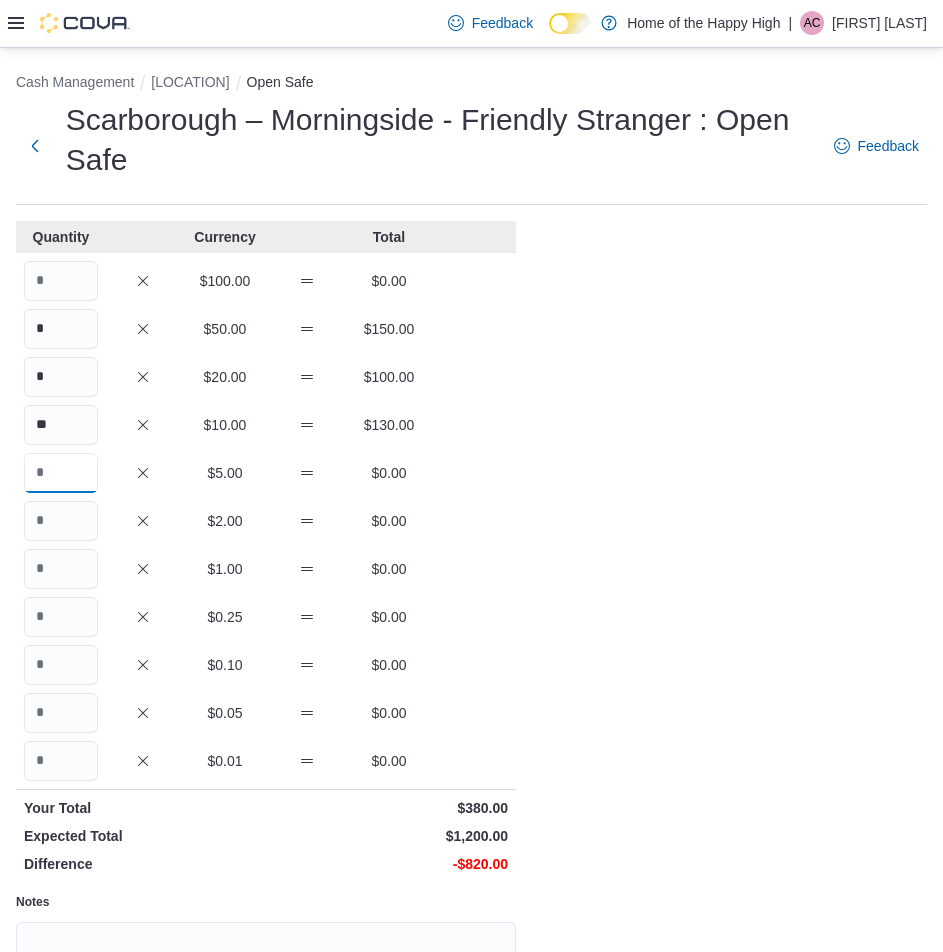 click at bounding box center [61, 473] 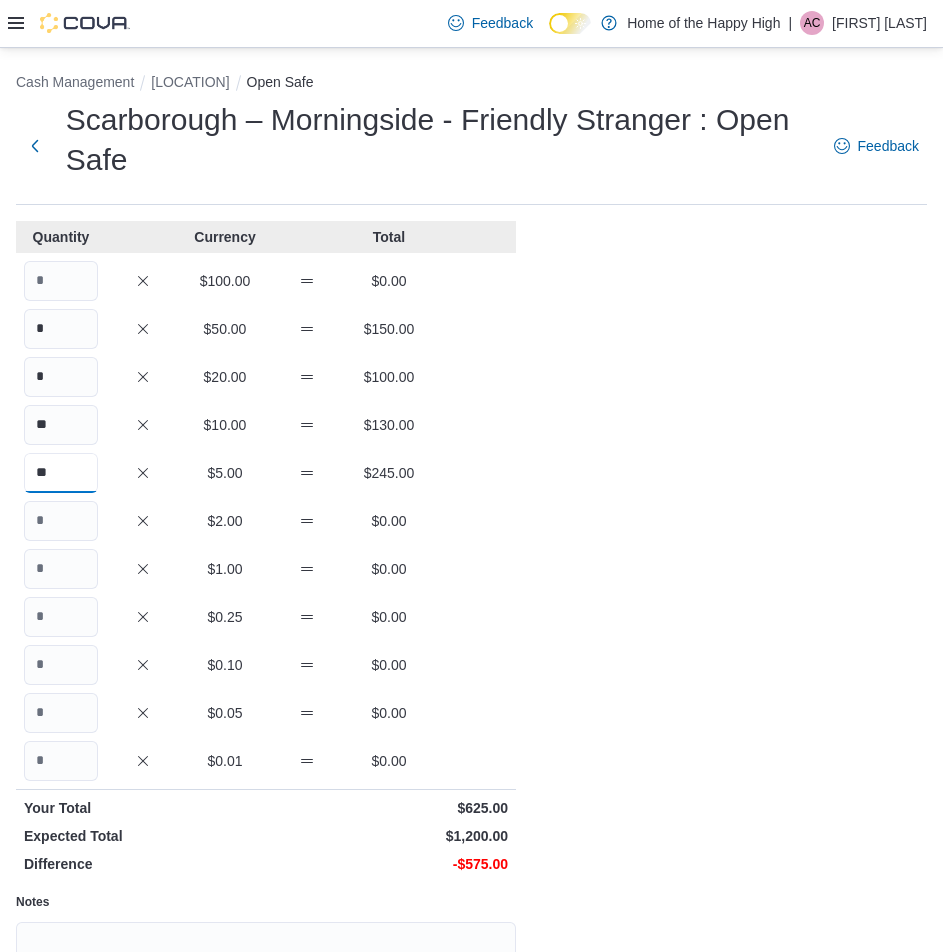 type on "**" 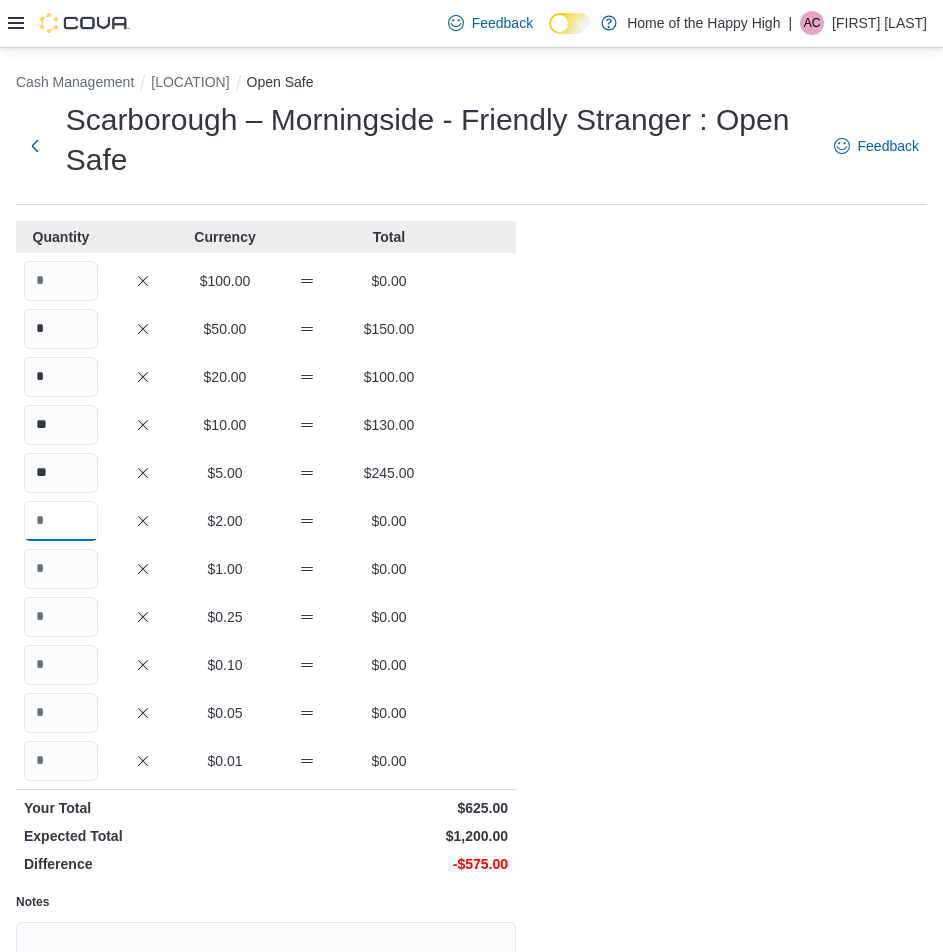 click at bounding box center [61, 521] 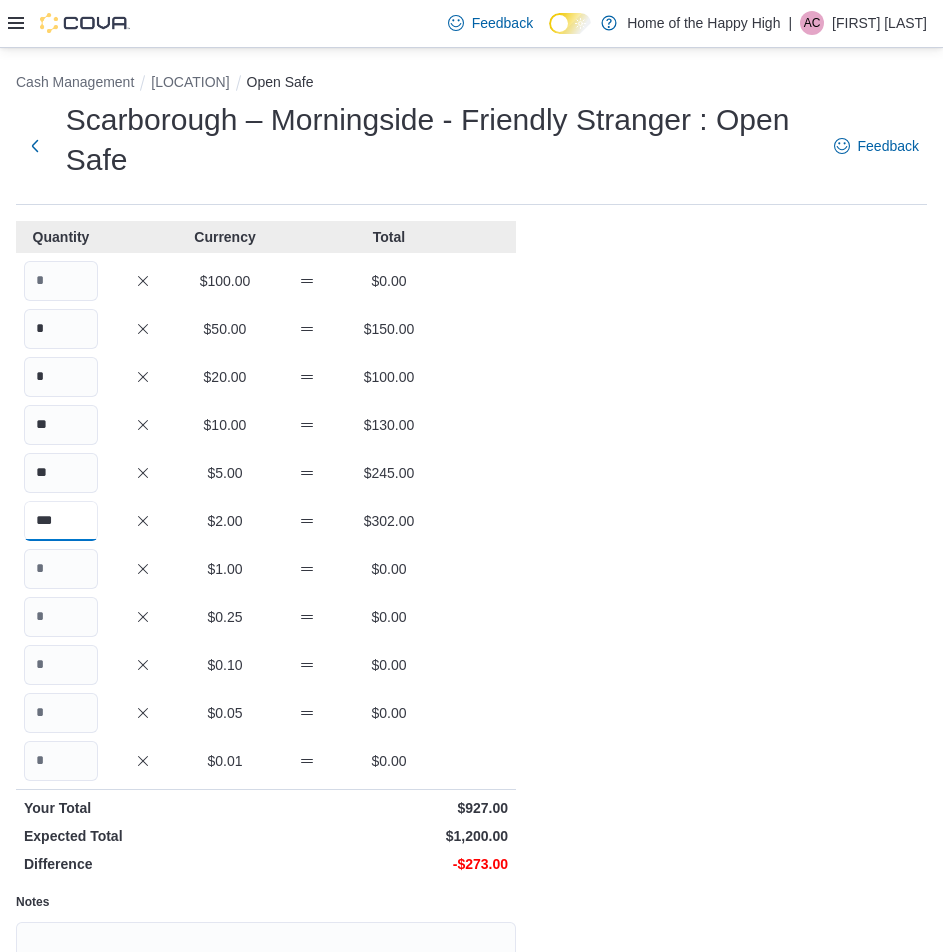 type on "***" 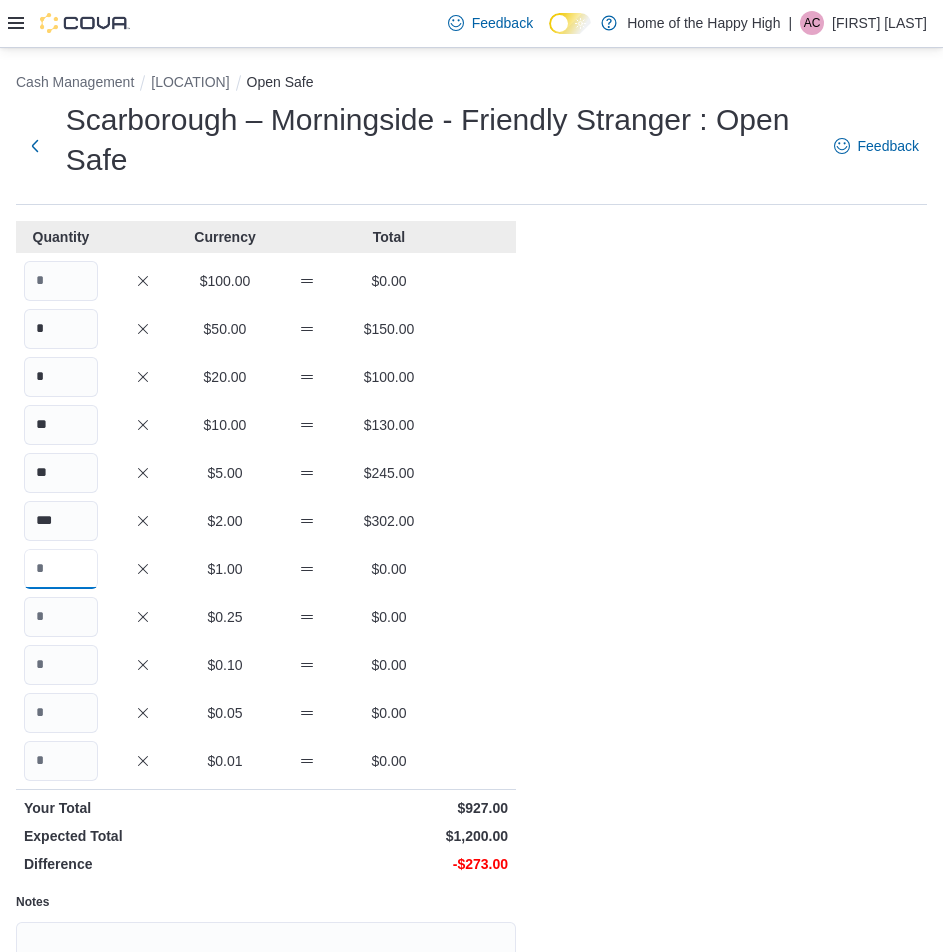 click at bounding box center (61, 569) 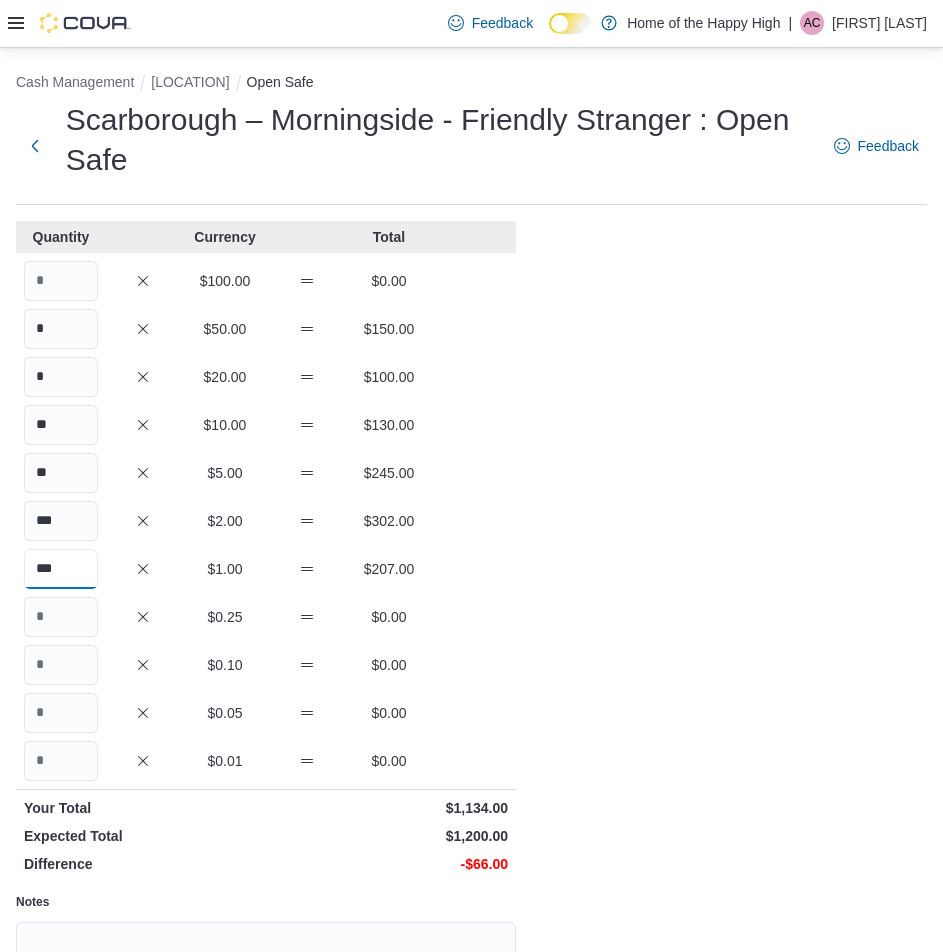 type on "***" 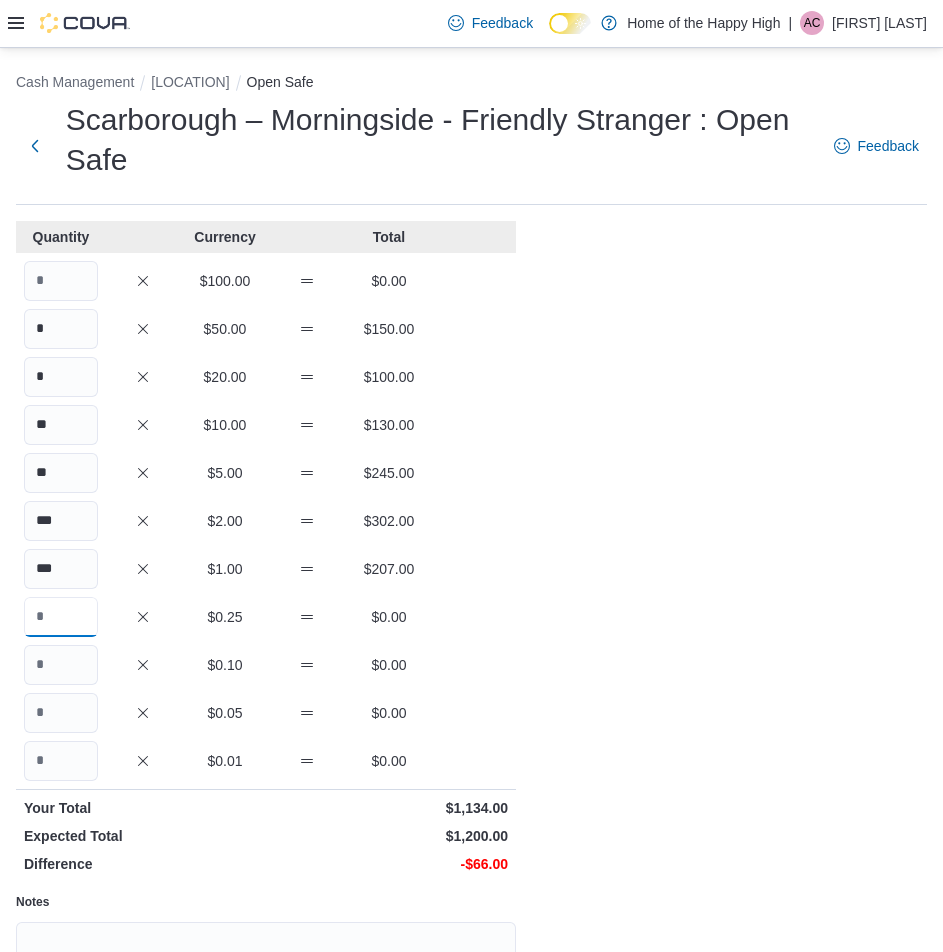 click at bounding box center (61, 617) 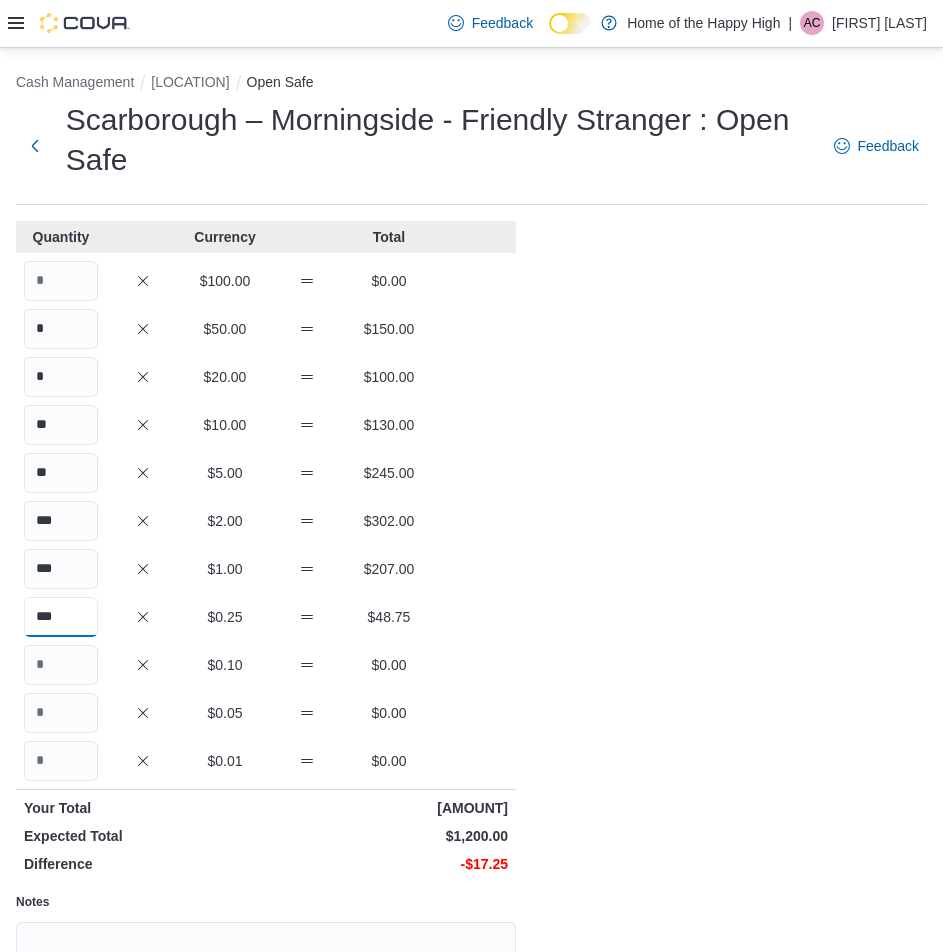 type on "***" 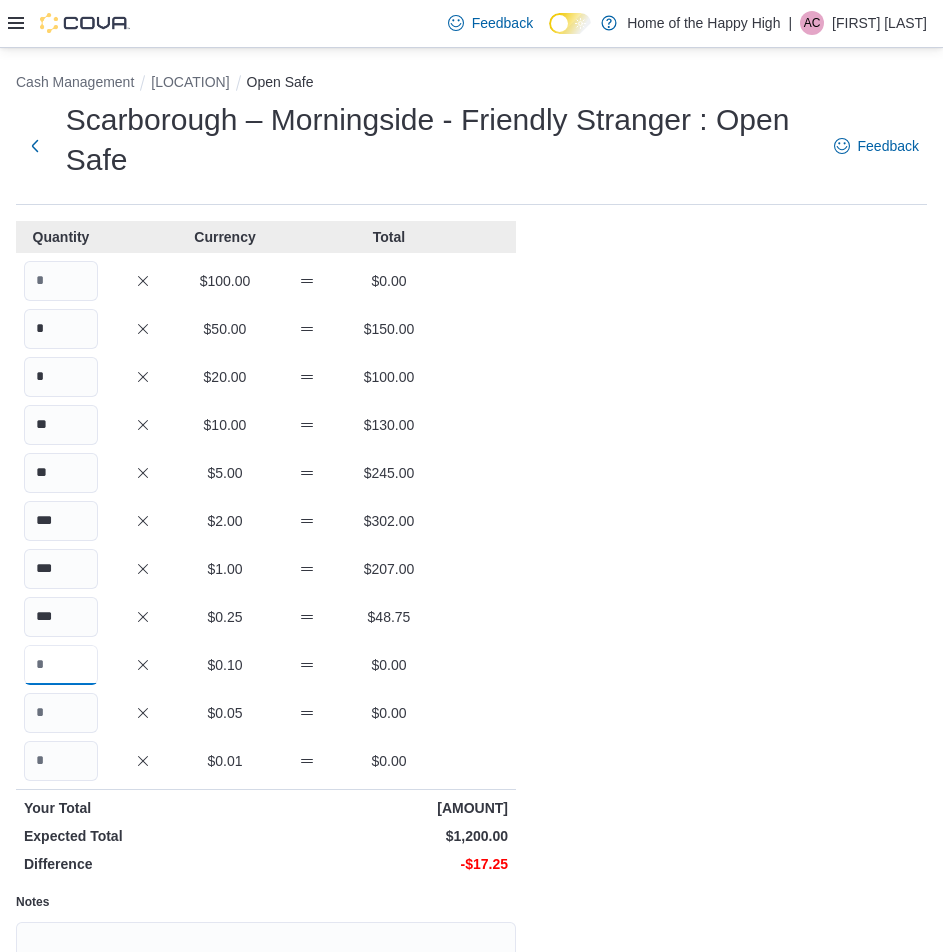 click at bounding box center [61, 665] 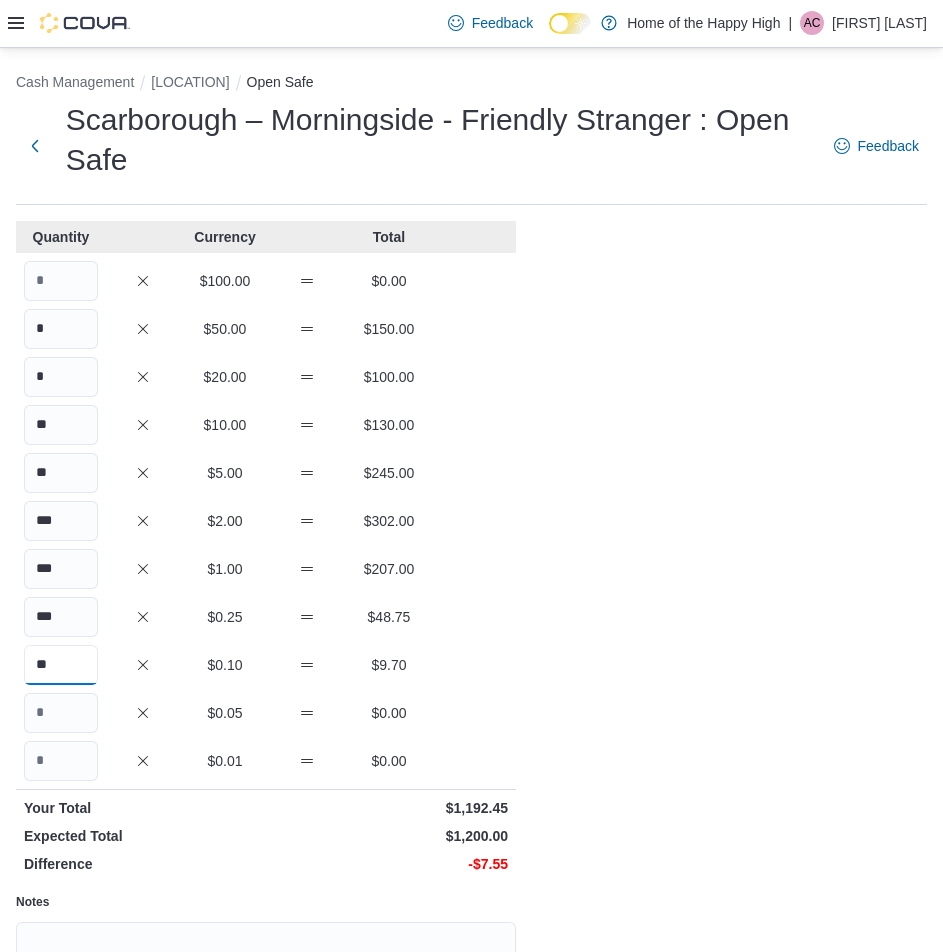 type on "**" 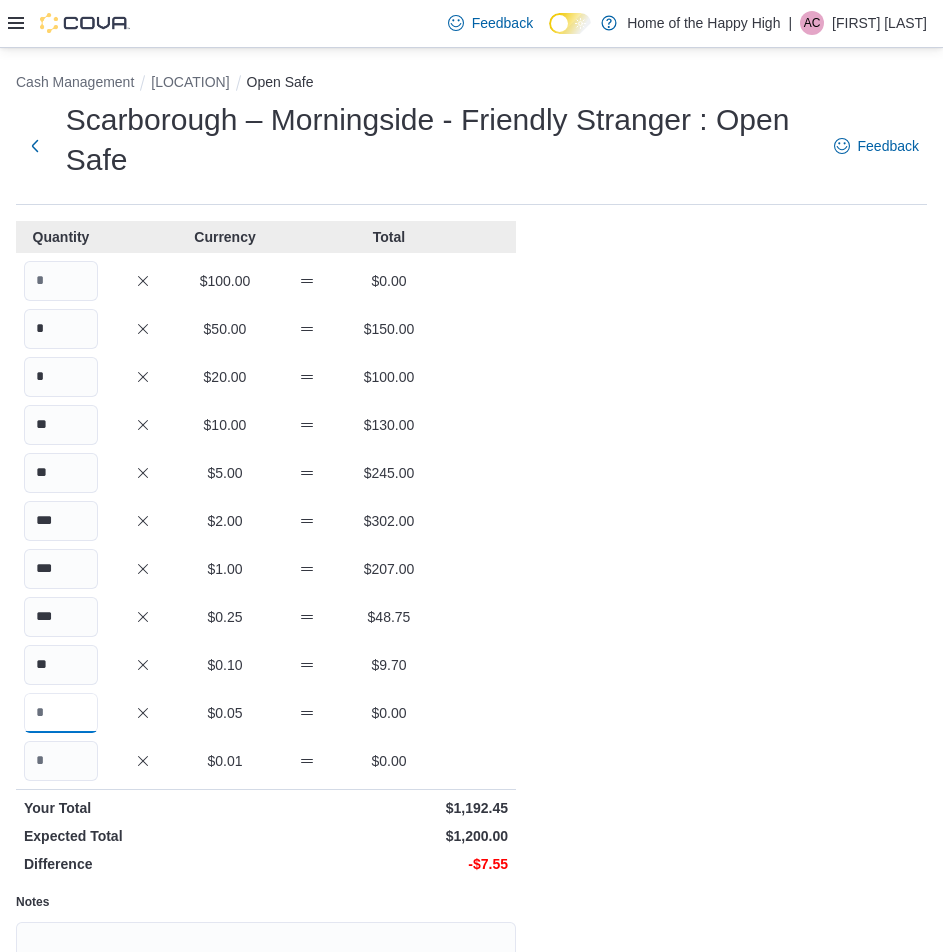 click at bounding box center (61, 713) 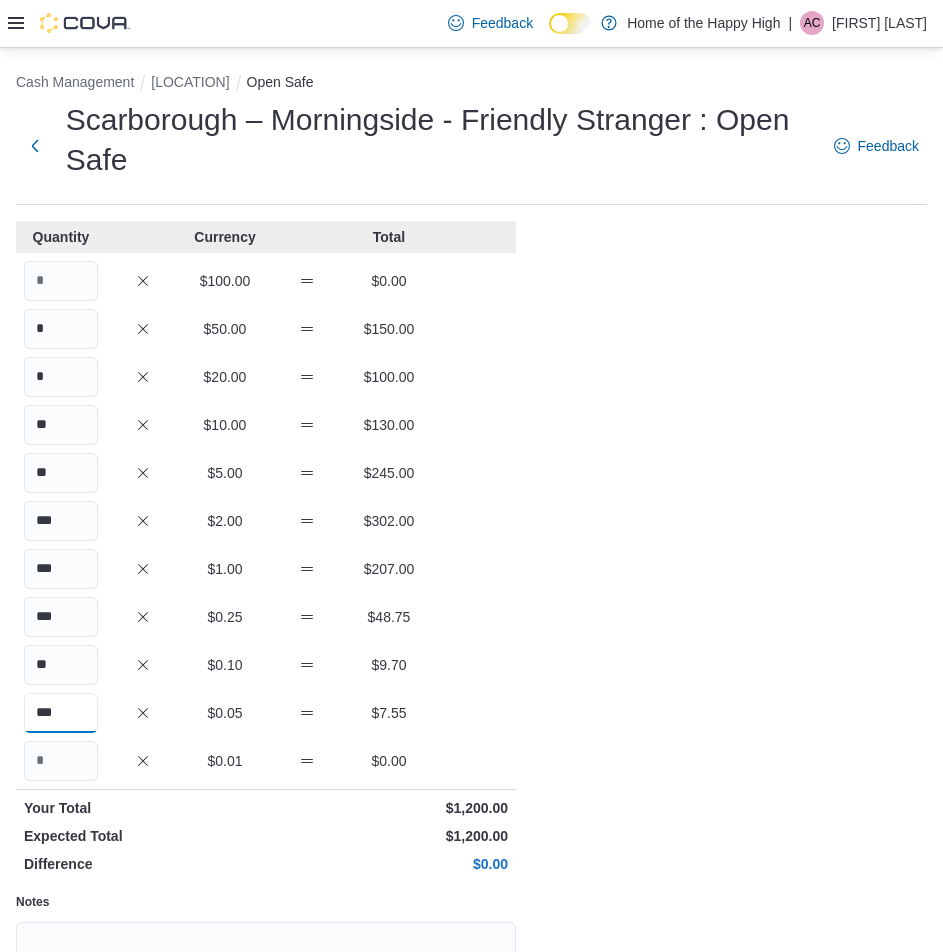 type on "***" 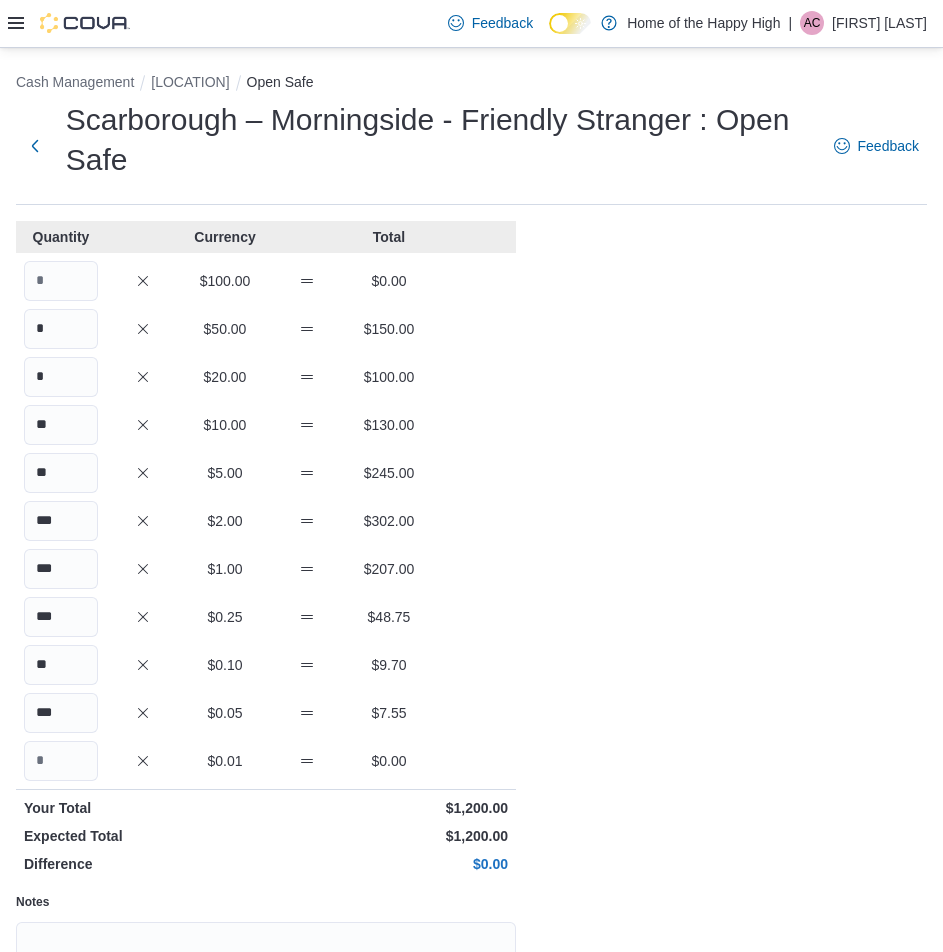 click on "Cash Management [LOCATION] Open Safe [LOCATION] - Friendly Stranger : Open Safe Feedback   Quantity Currency Total $100.00 $0.00 * $50.00 $150.00 * $20.00 $100.00 ** $10.00 $130.00 ** $5.00 $245.00 *** $2.00 $302.00 *** $1.00 $207.00 *** $0.25 $48.75 ** $0.10 $9.70 *** $0.05 $7.55 $0.01 $0.00 Your Total $1,200.00 Expected Total $1,200.00 Difference $0.00 Notes  Cancel Save" at bounding box center (471, 603) 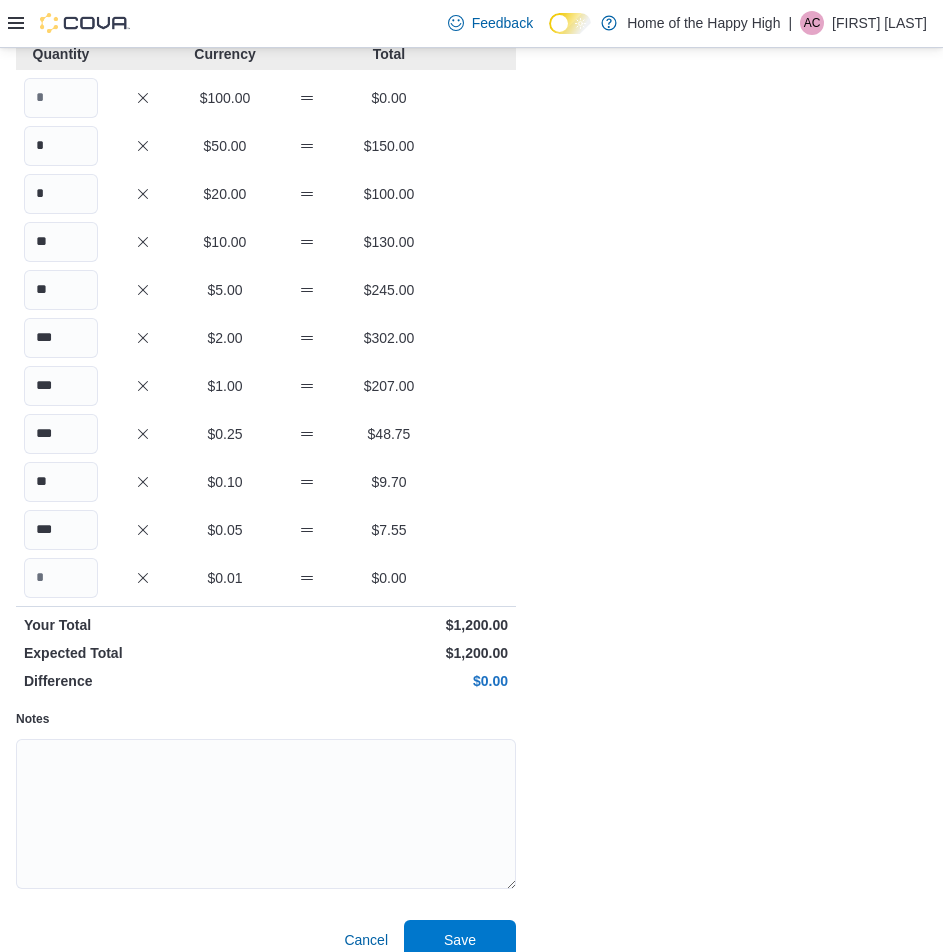 scroll, scrollTop: 207, scrollLeft: 0, axis: vertical 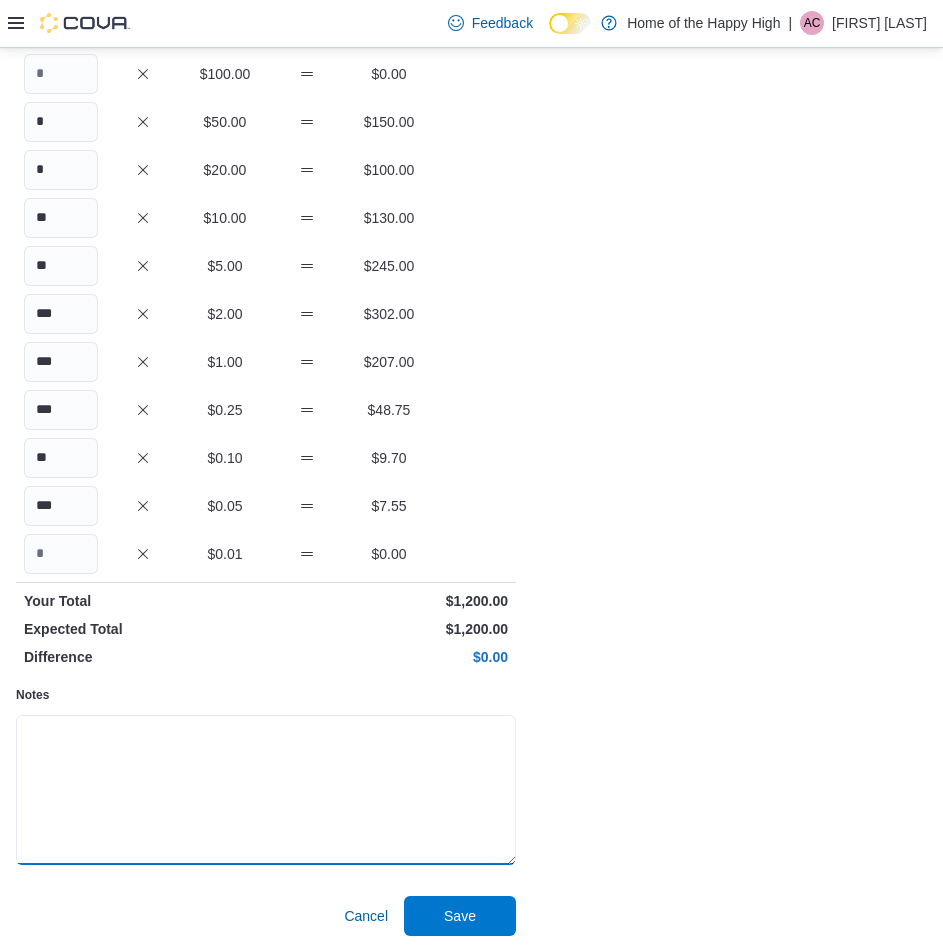 click on "Notes" at bounding box center (266, 790) 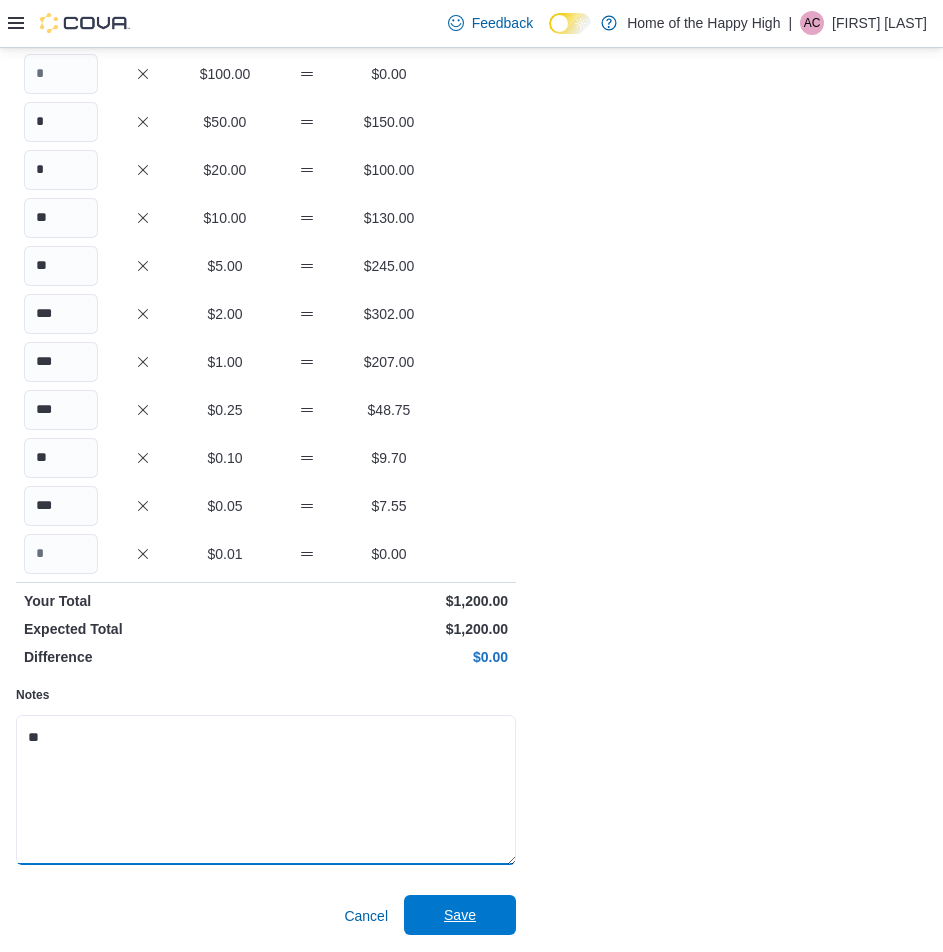 type on "**" 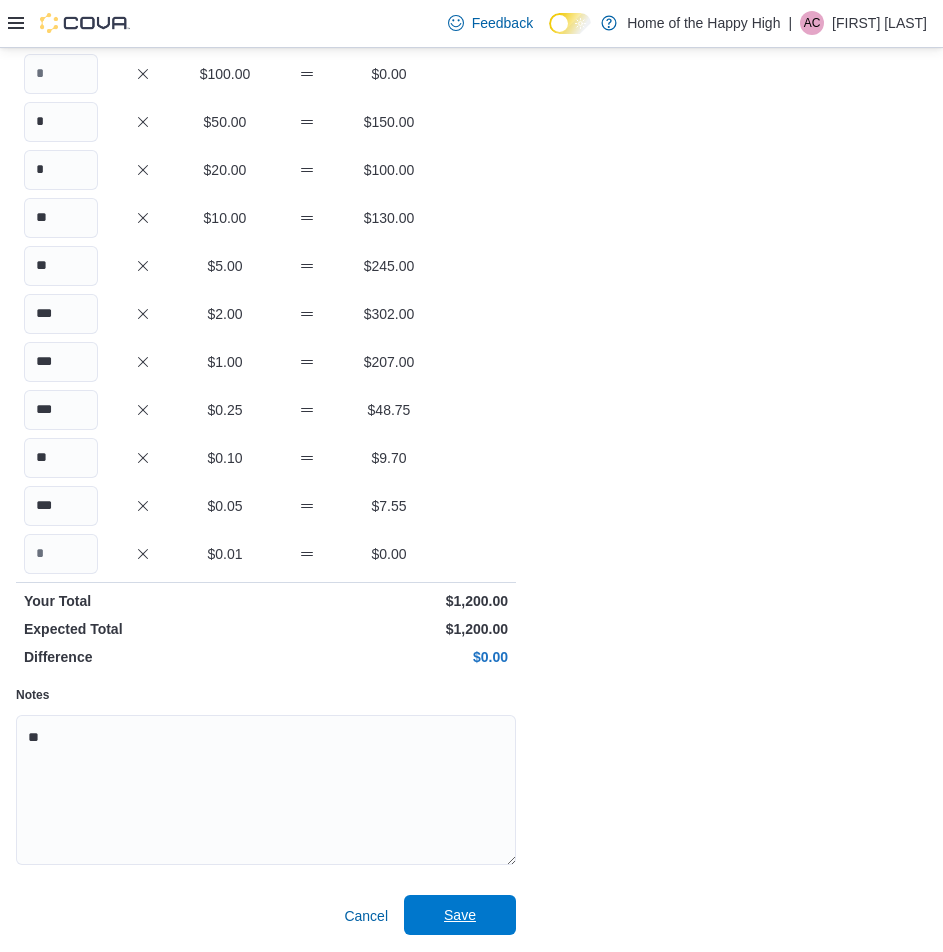 click on "Save" at bounding box center (460, 915) 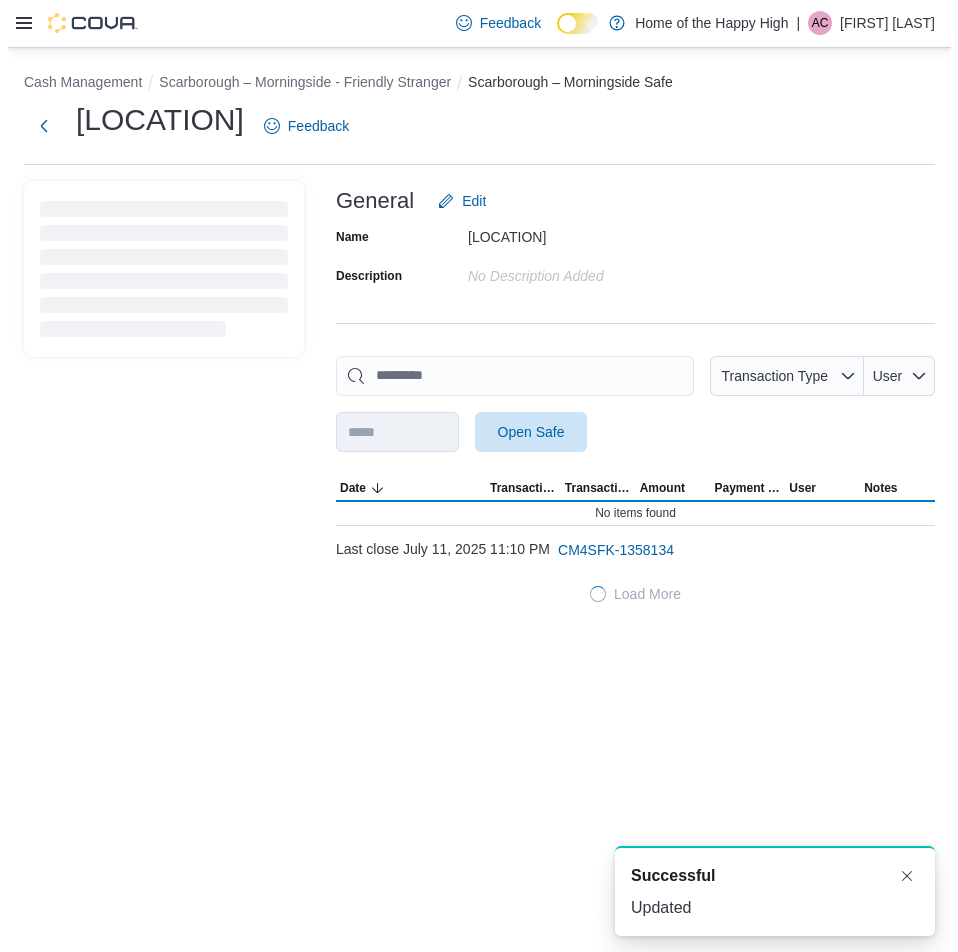 scroll, scrollTop: 0, scrollLeft: 0, axis: both 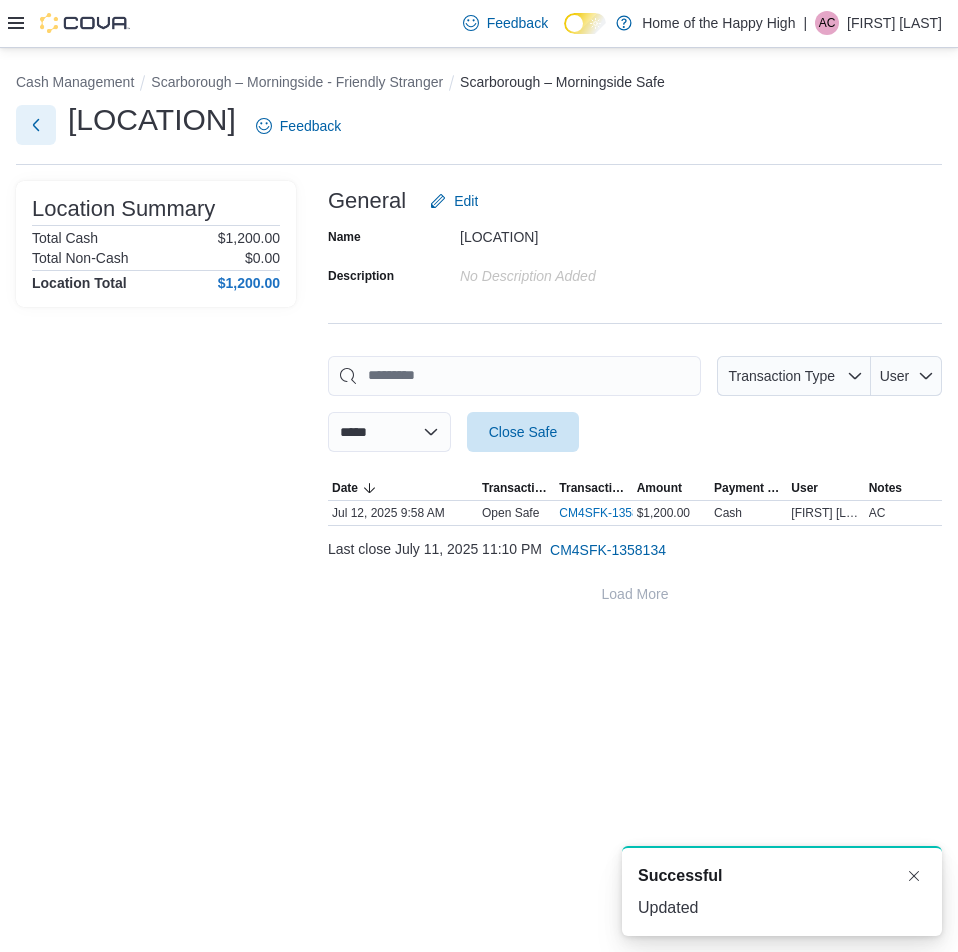 click at bounding box center (36, 125) 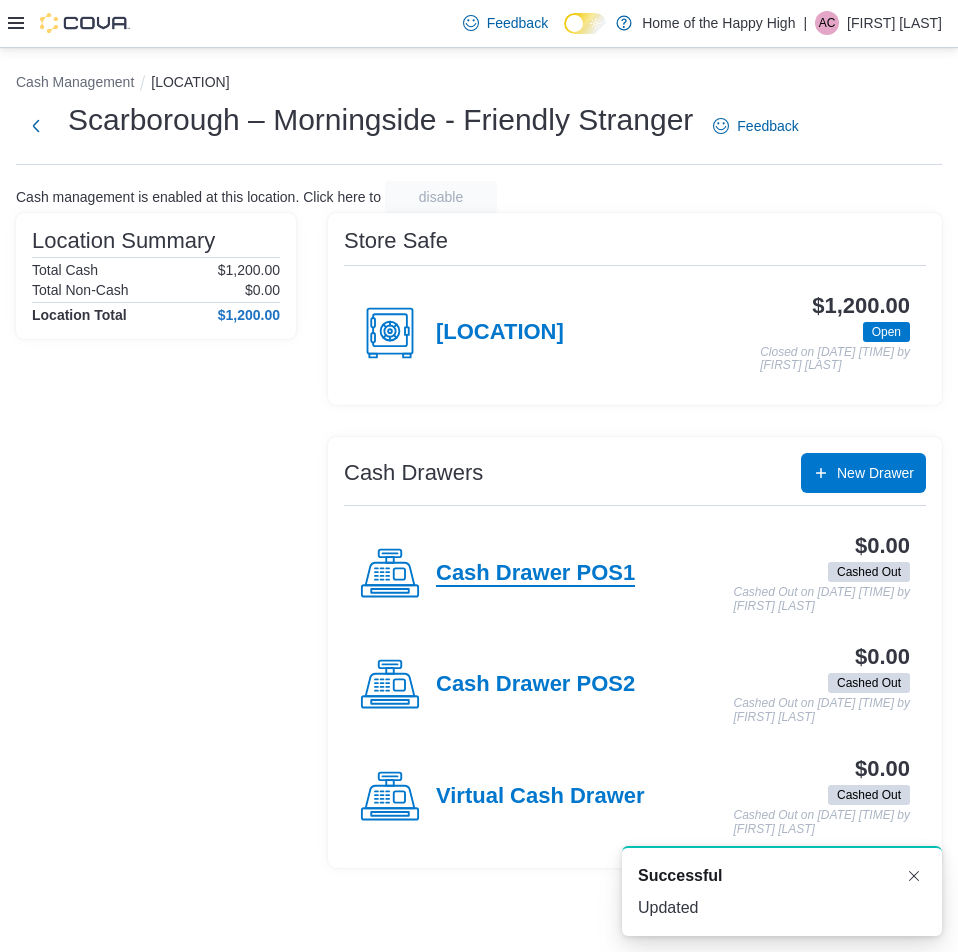 click on "Cash Drawer POS1" at bounding box center (535, 574) 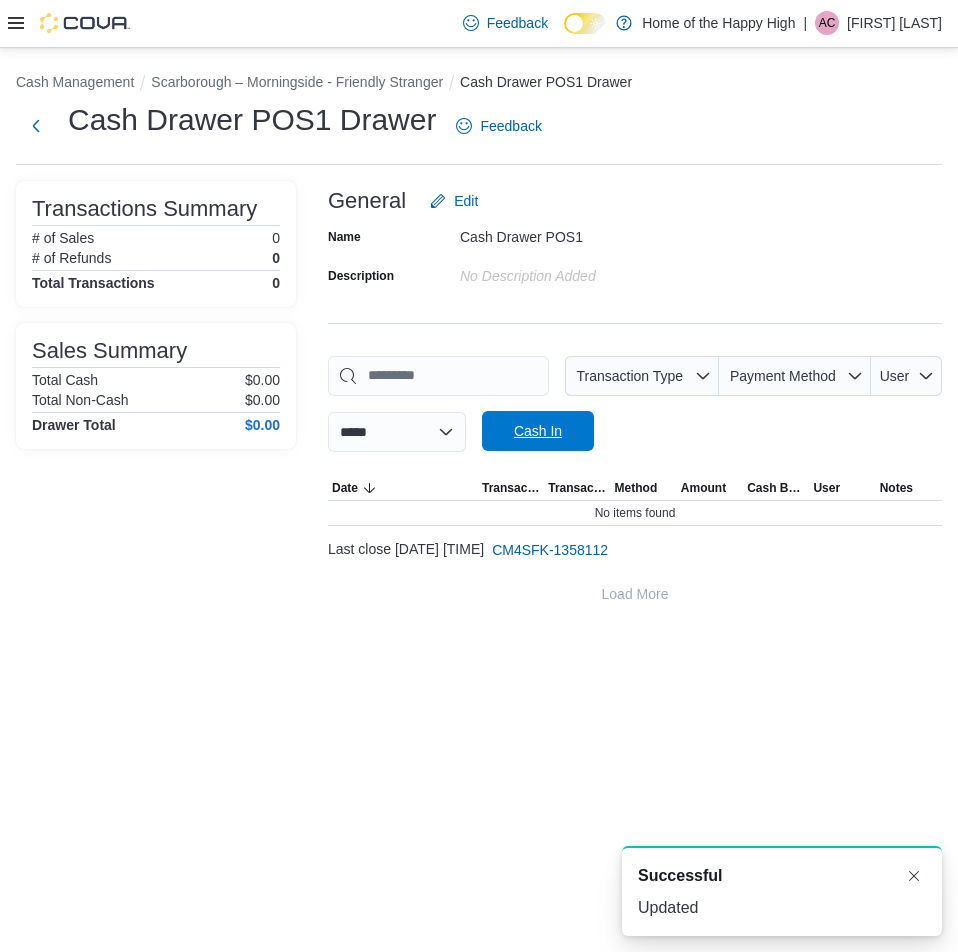 click on "Cash In" at bounding box center [538, 431] 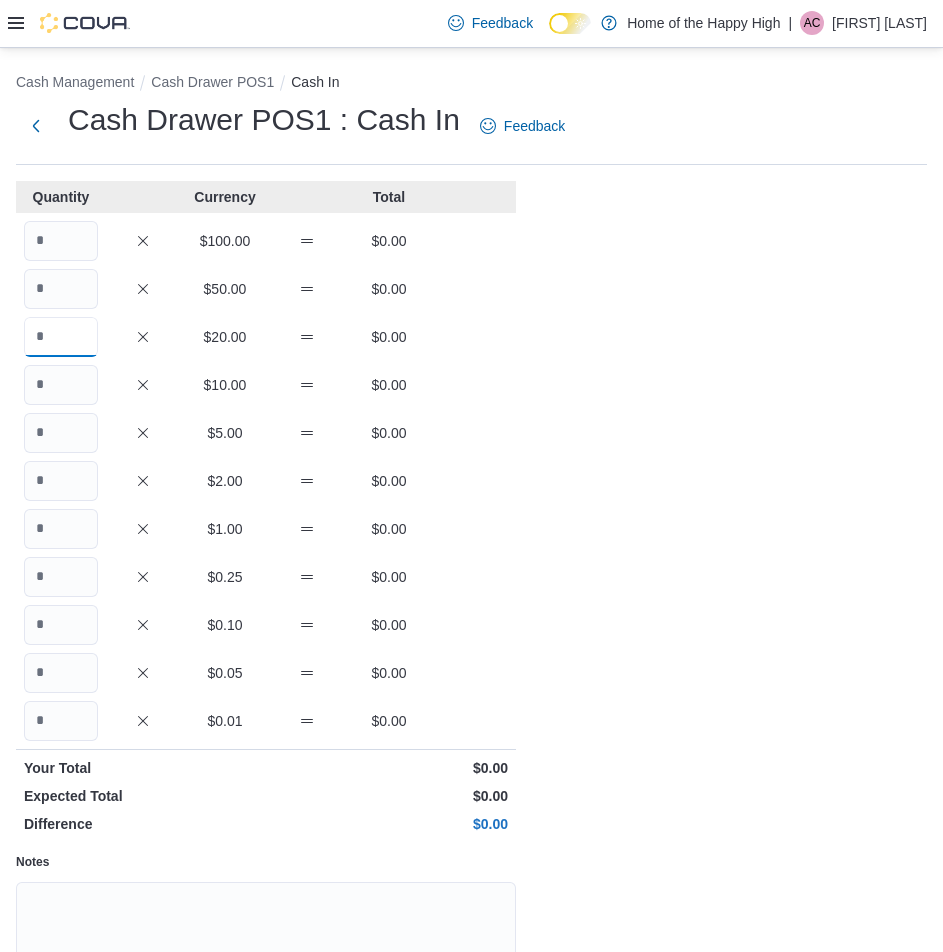 click at bounding box center [61, 337] 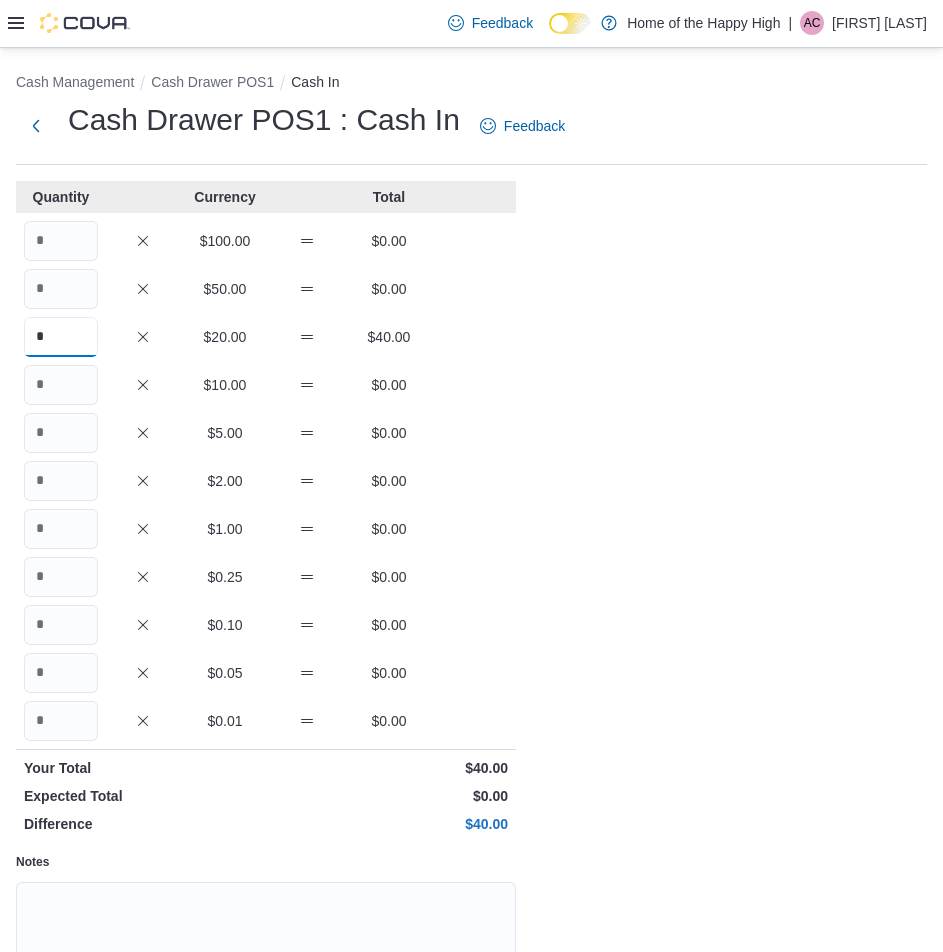 type on "*" 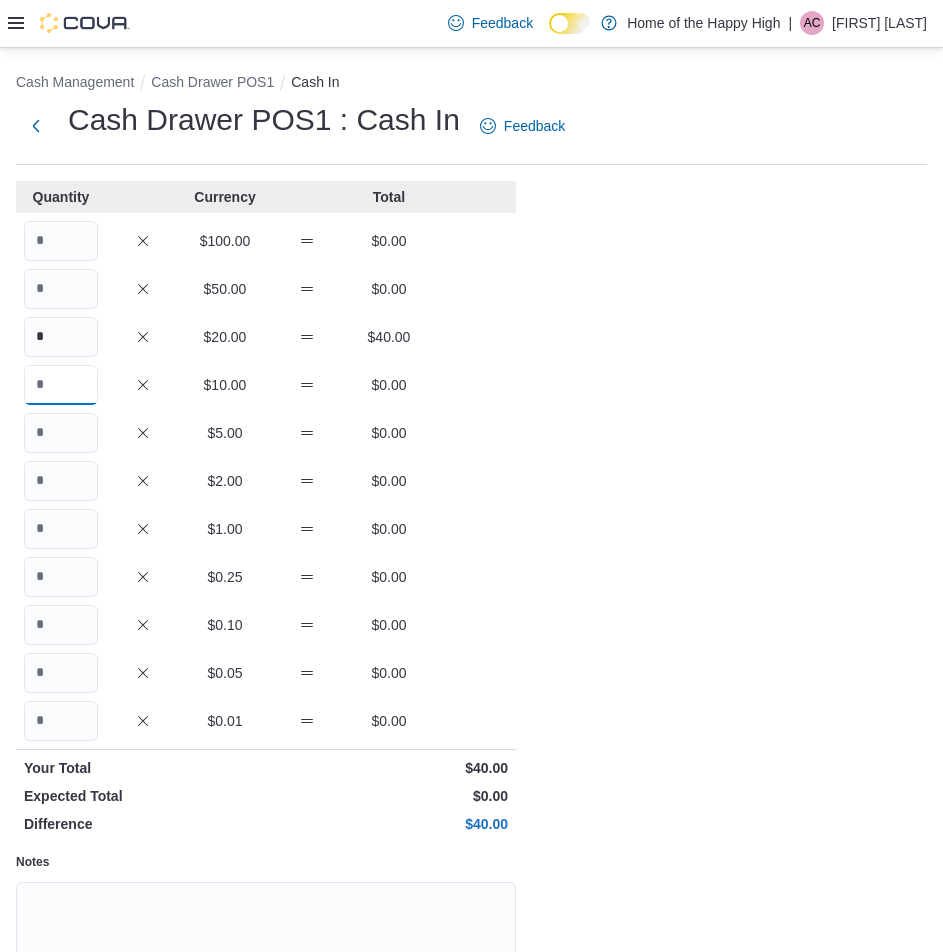click at bounding box center (61, 385) 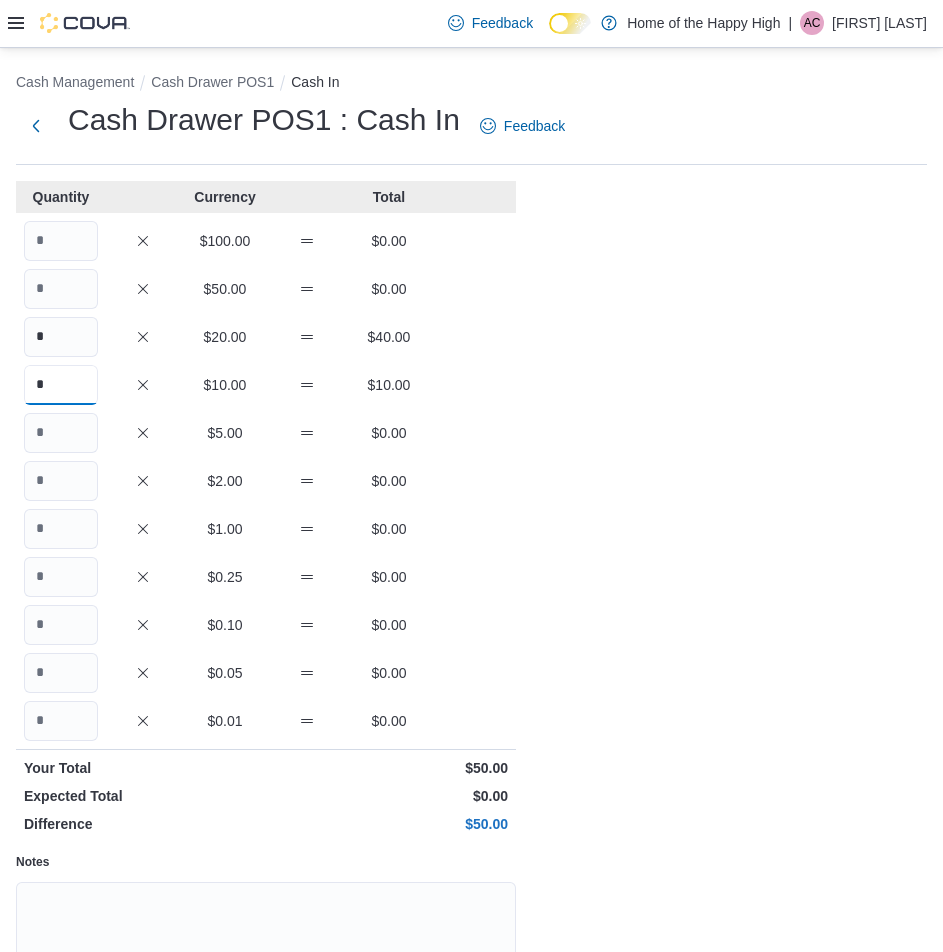 type on "*" 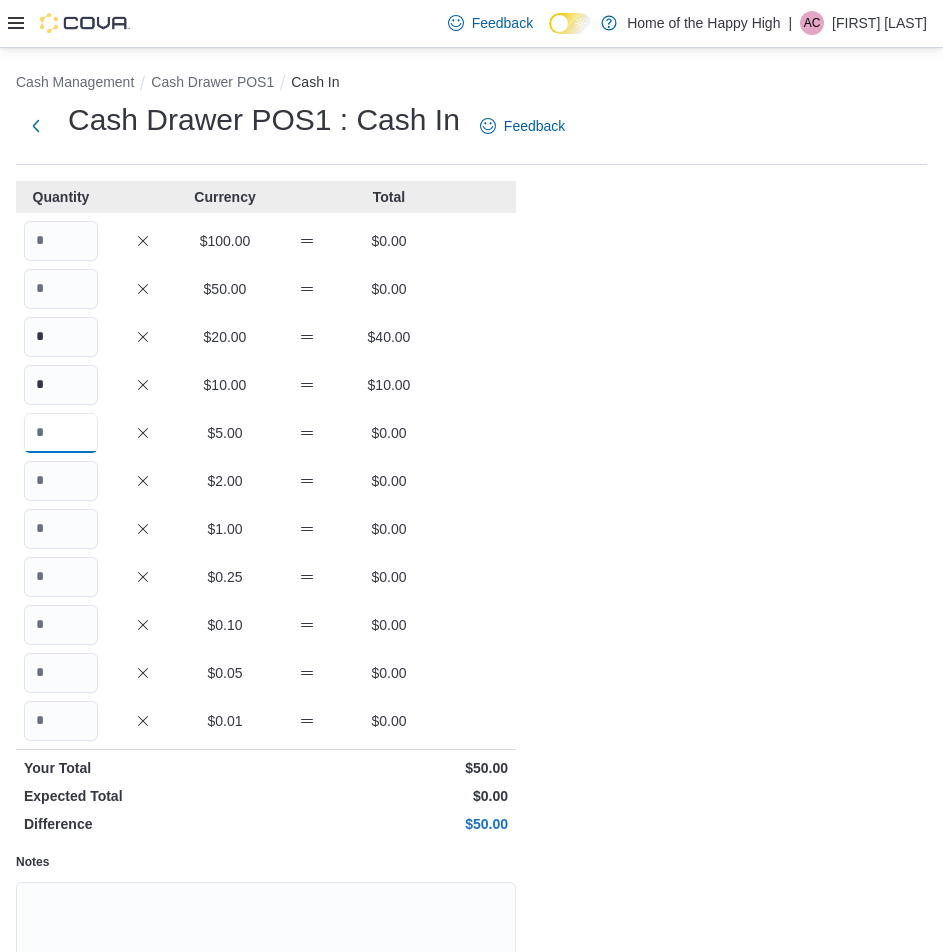 click at bounding box center (61, 433) 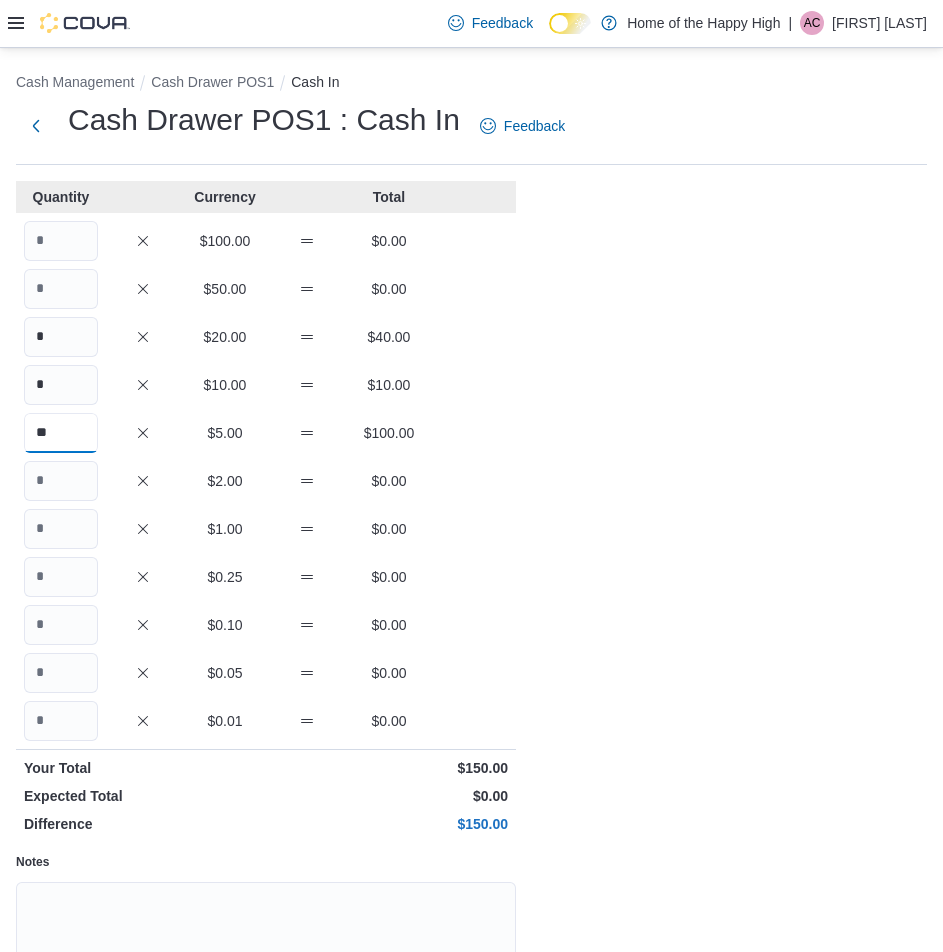 type on "**" 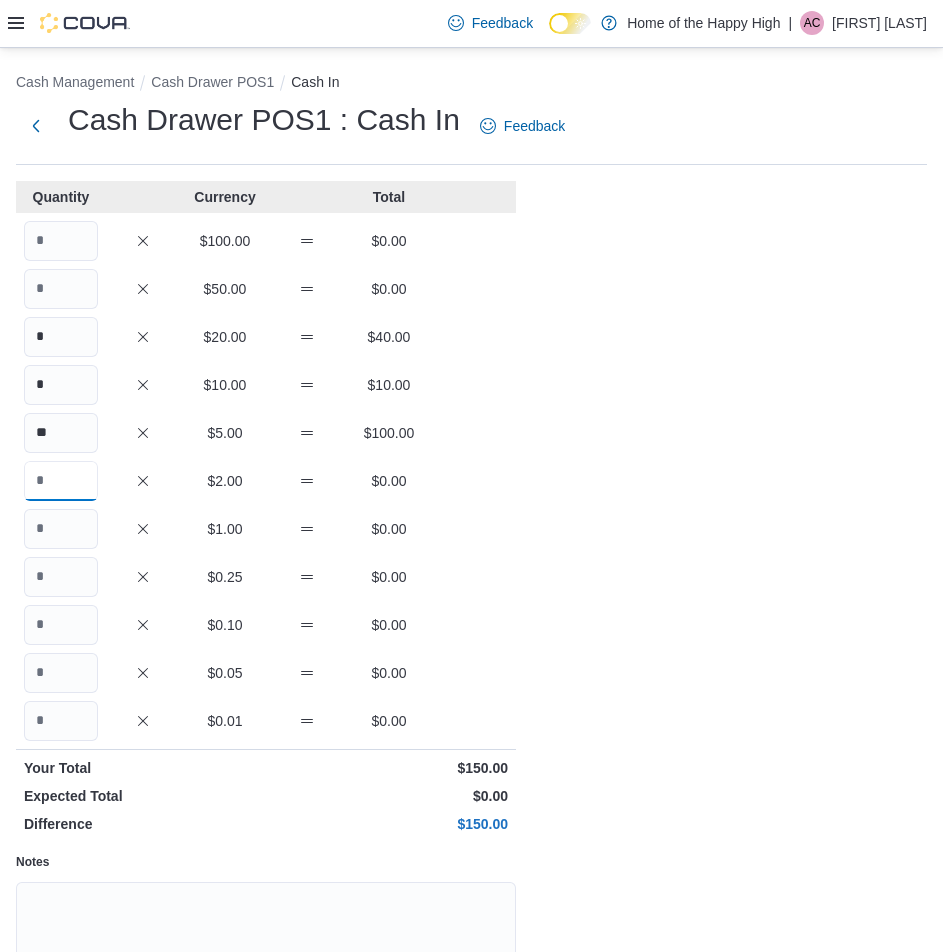click at bounding box center (61, 481) 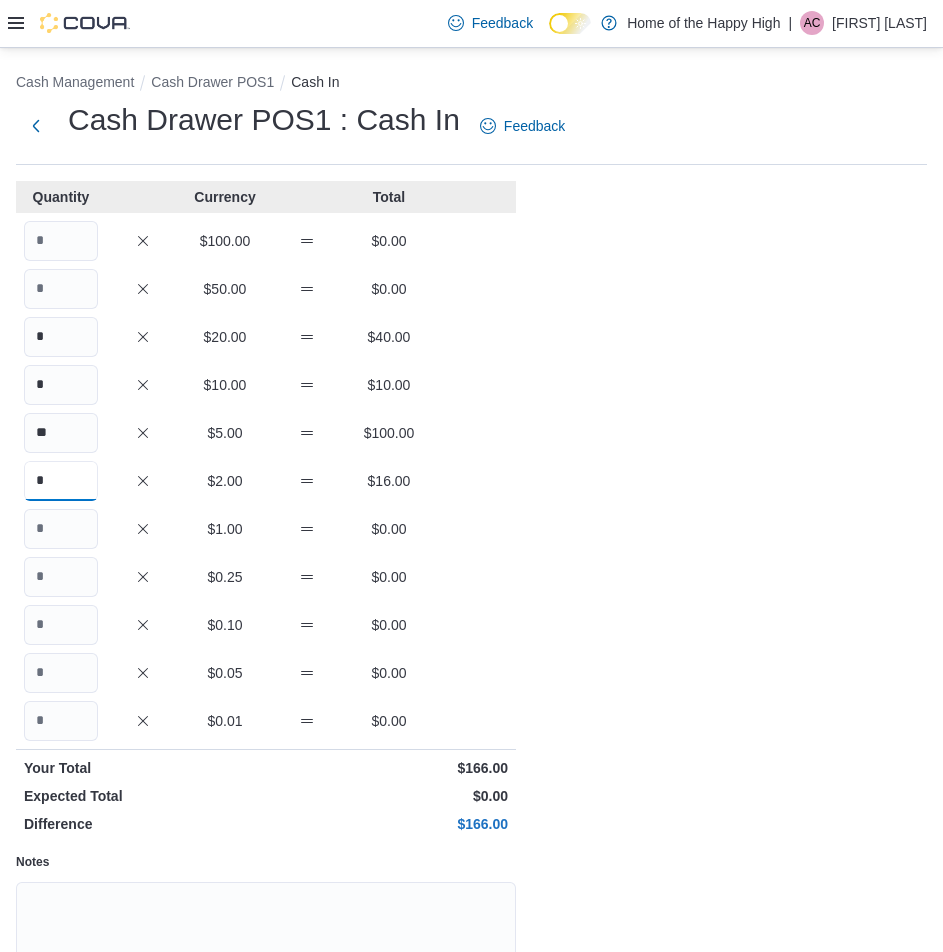 type on "*" 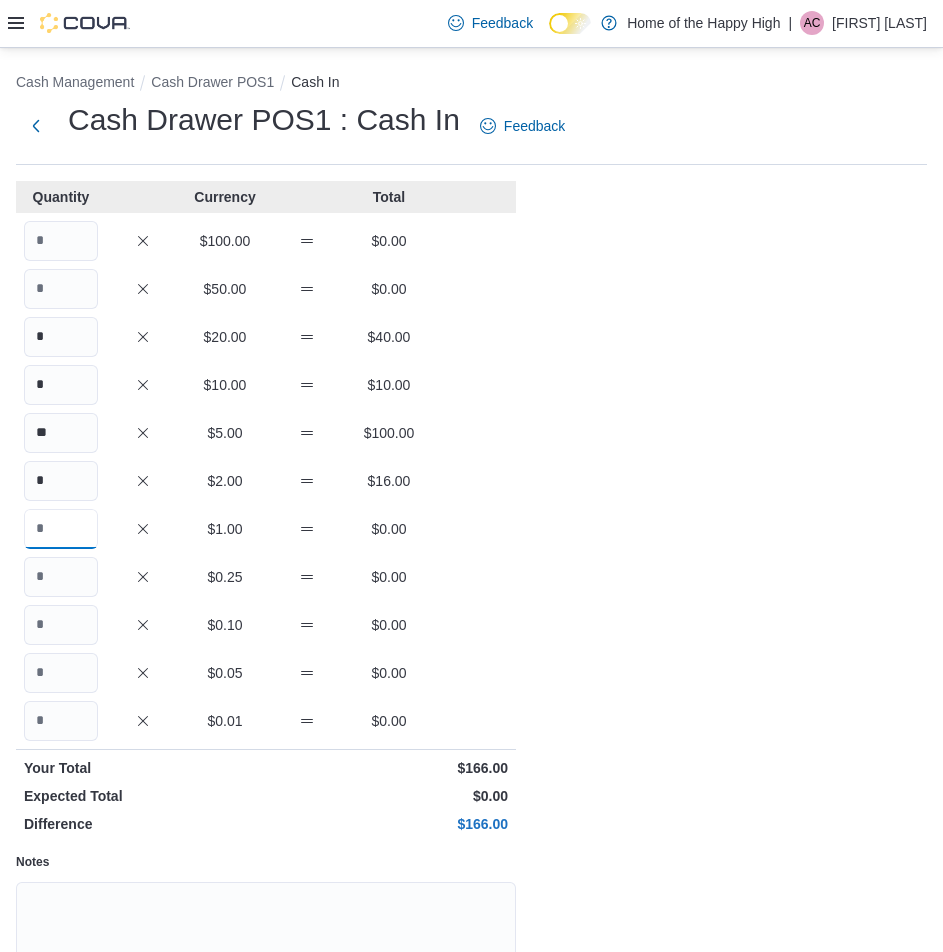 click at bounding box center [61, 529] 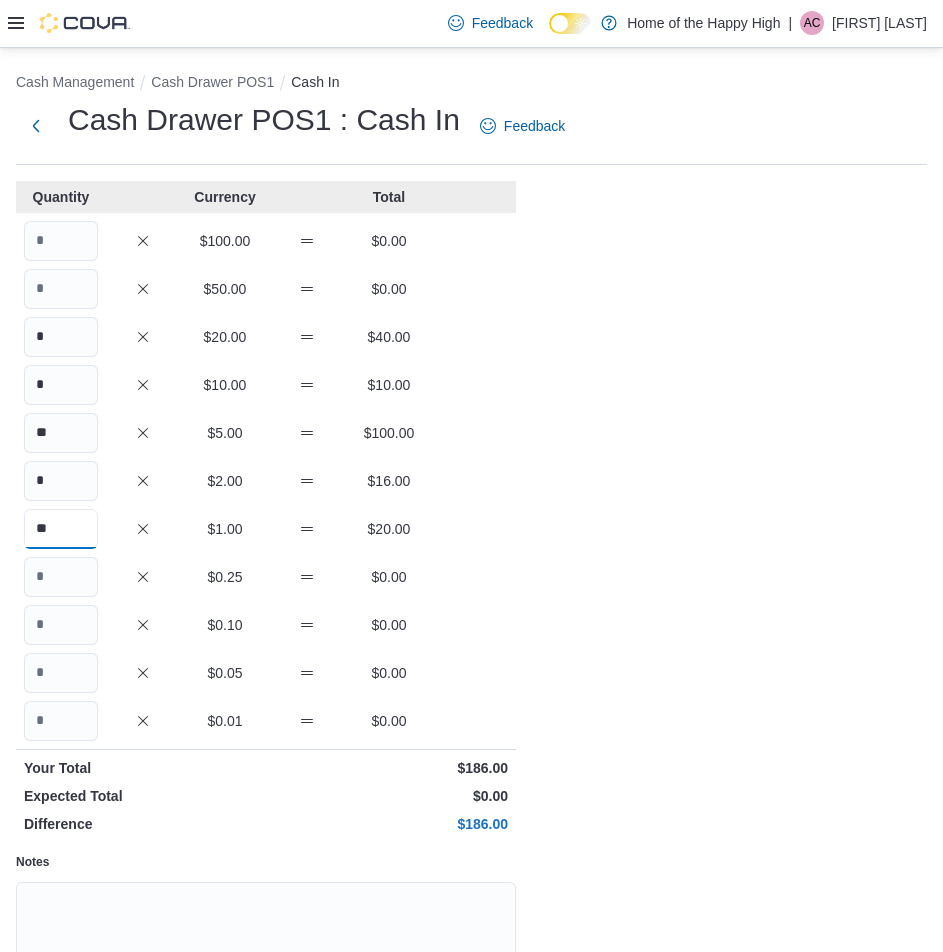type on "**" 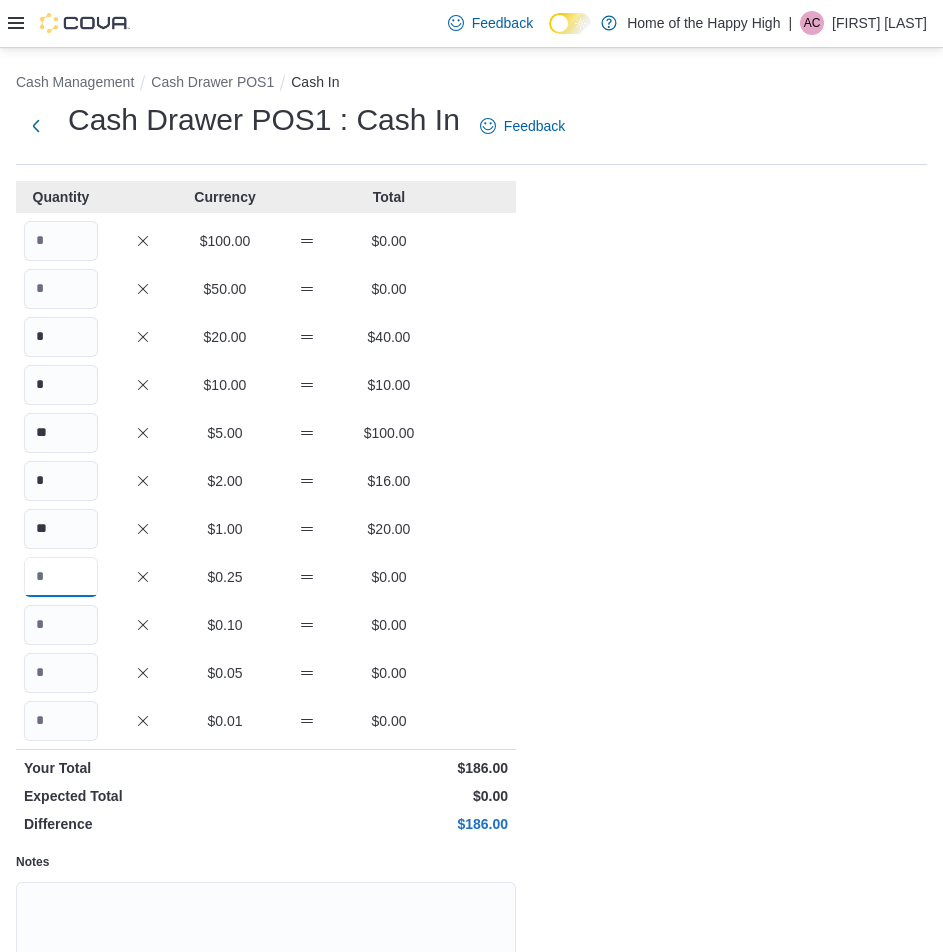 click at bounding box center [61, 577] 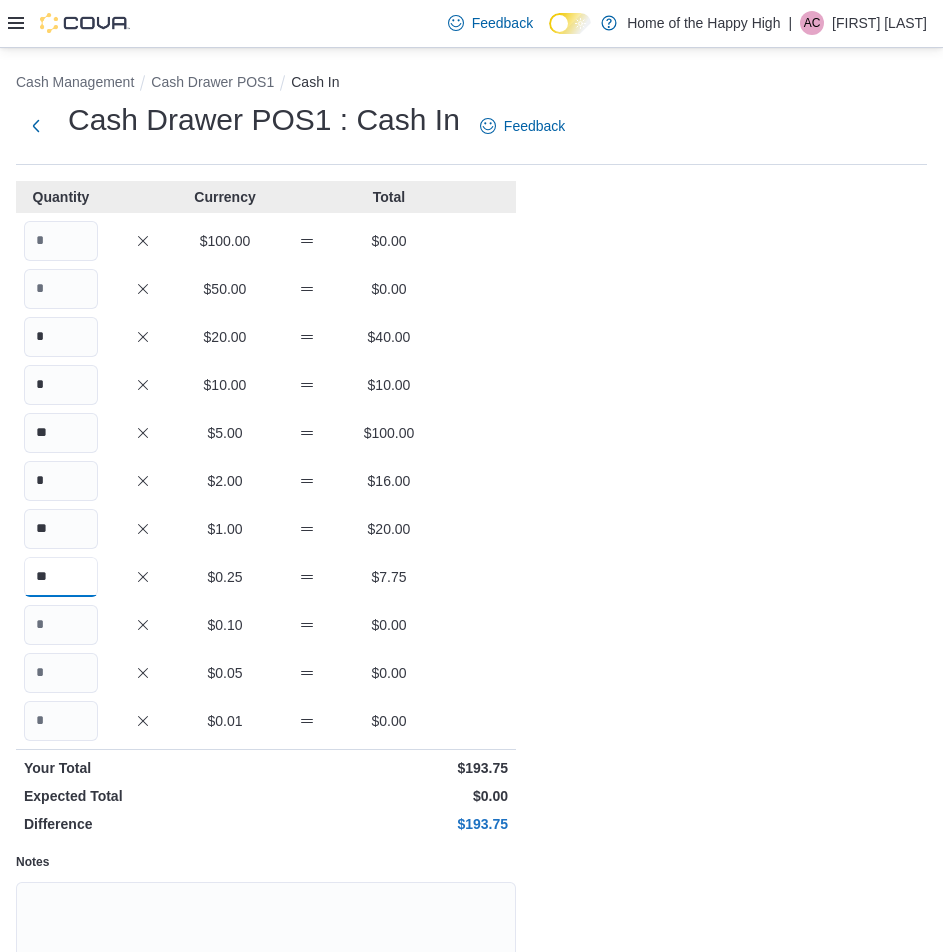 type on "**" 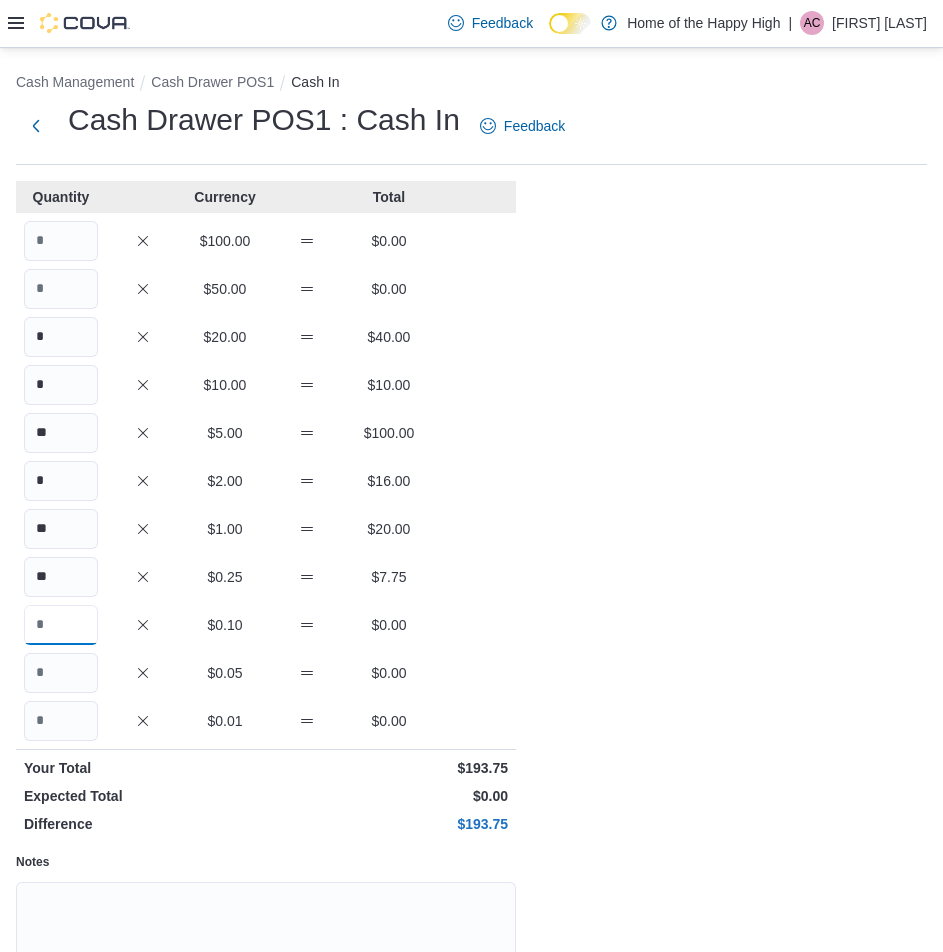 click at bounding box center [61, 625] 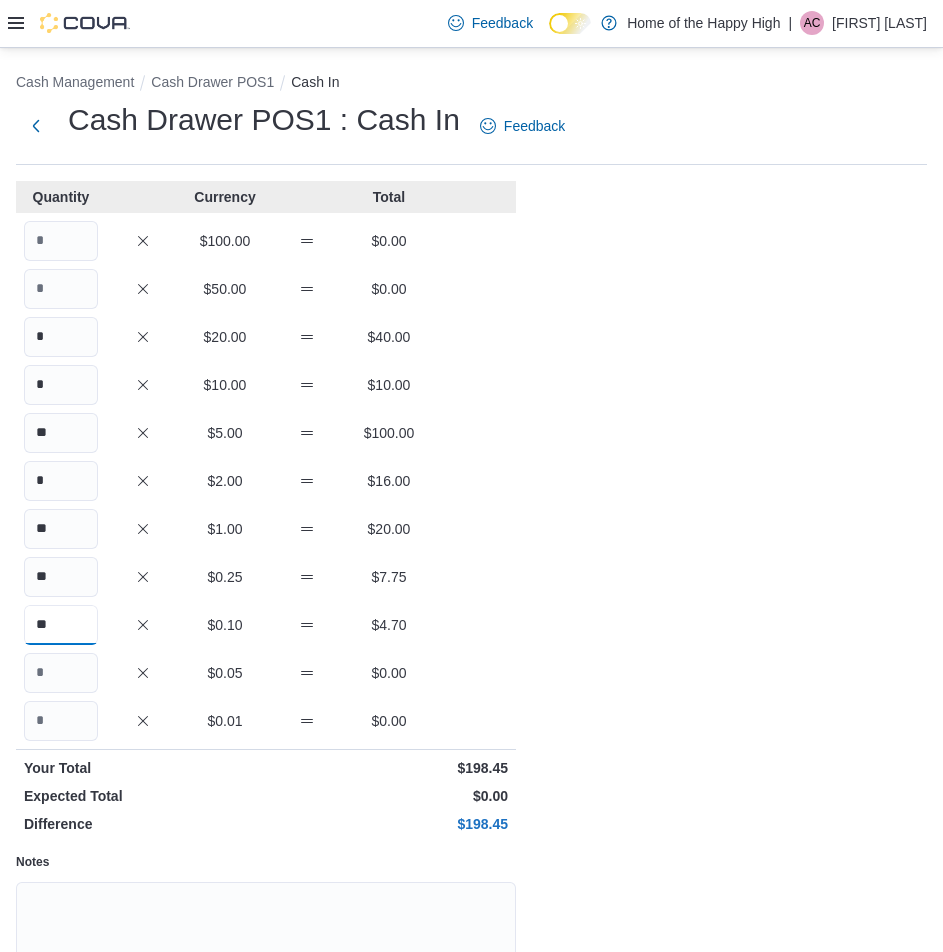 type on "**" 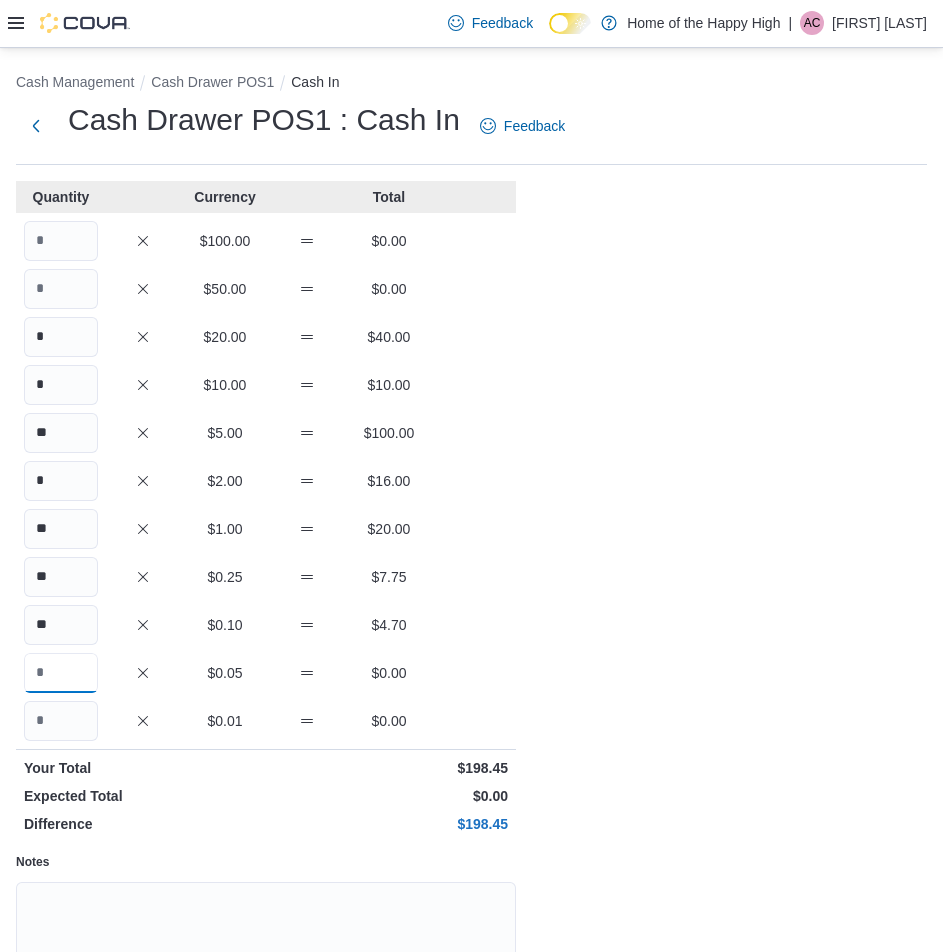 click at bounding box center (61, 673) 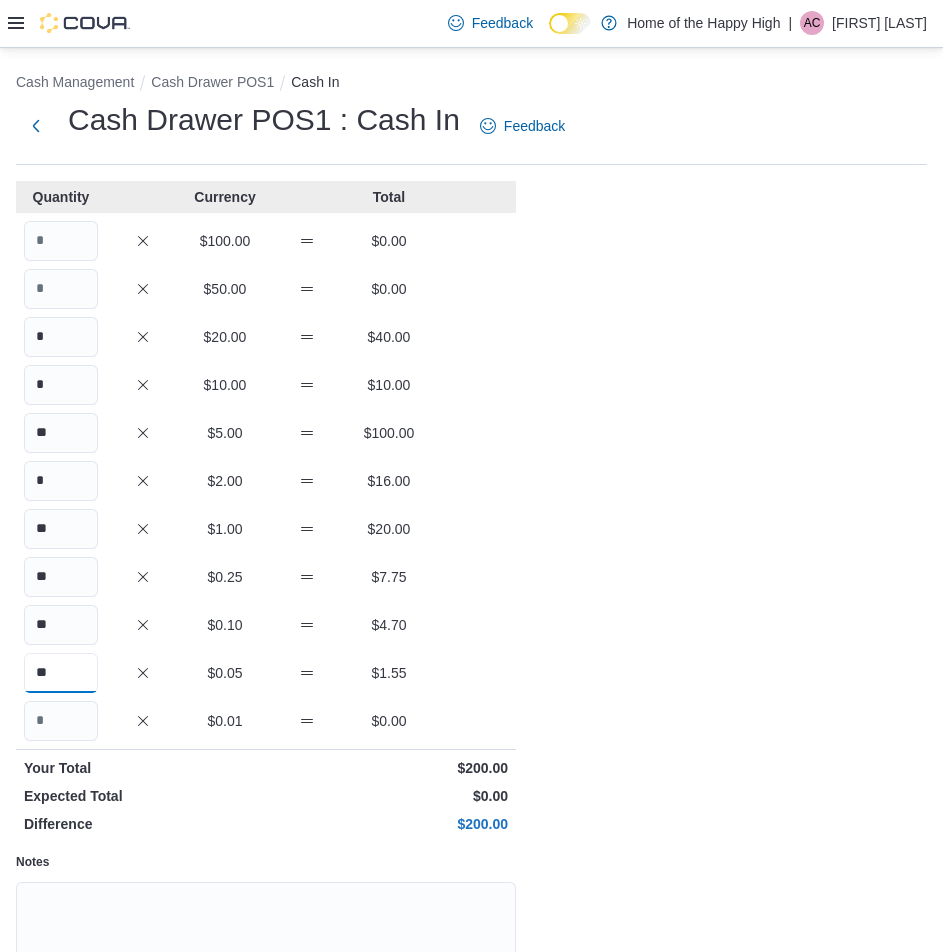 type on "**" 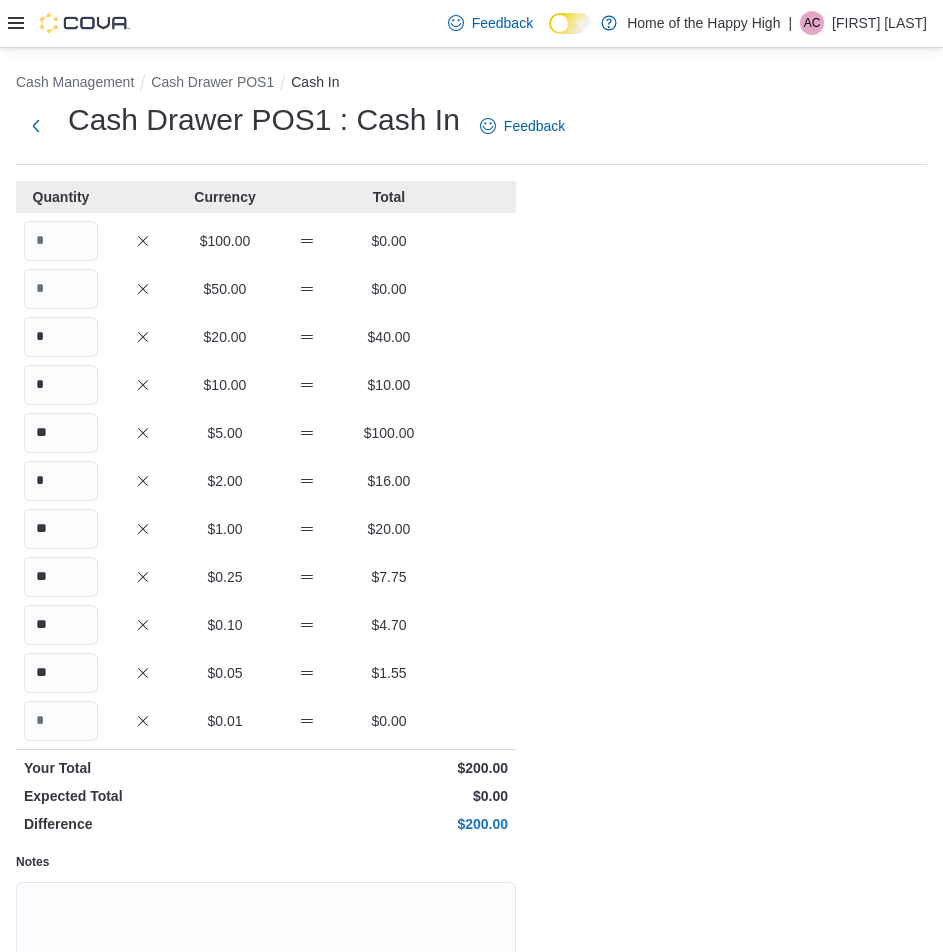 click on "Cash Management Cash Drawer POS1 Cash In Cash Drawer POS1 : Cash In Feedback   Quantity Currency Total $100.00 $0.00 $50.00 $0.00 * $20.00 $40.00 * $10.00 $10.00 ** $5.00 $100.00 * $2.00 $16.00 ** $1.00 $20.00 ** $0.25 $7.75 ** $0.10 $4.70 ** $0.05 $1.55 $0.01 $0.00 Your Total $200.00 Expected Total $0.00 Difference $200.00 Notes  Cancel Save" at bounding box center [471, 583] 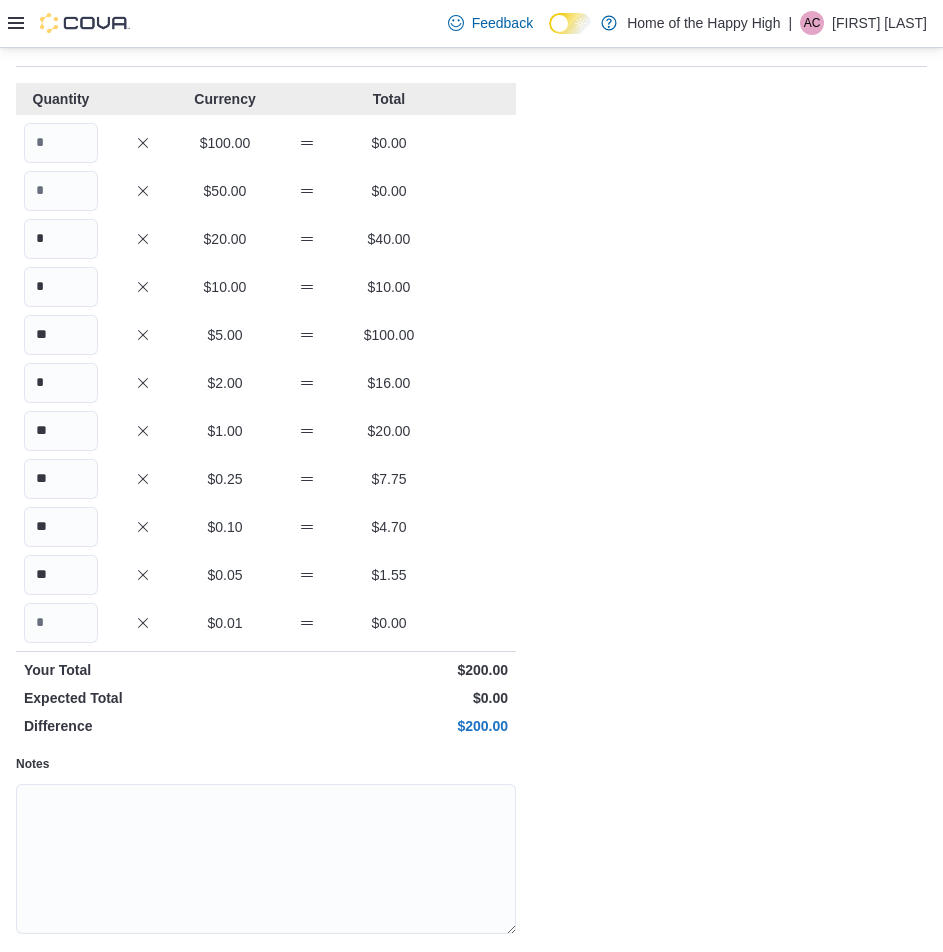 scroll, scrollTop: 100, scrollLeft: 0, axis: vertical 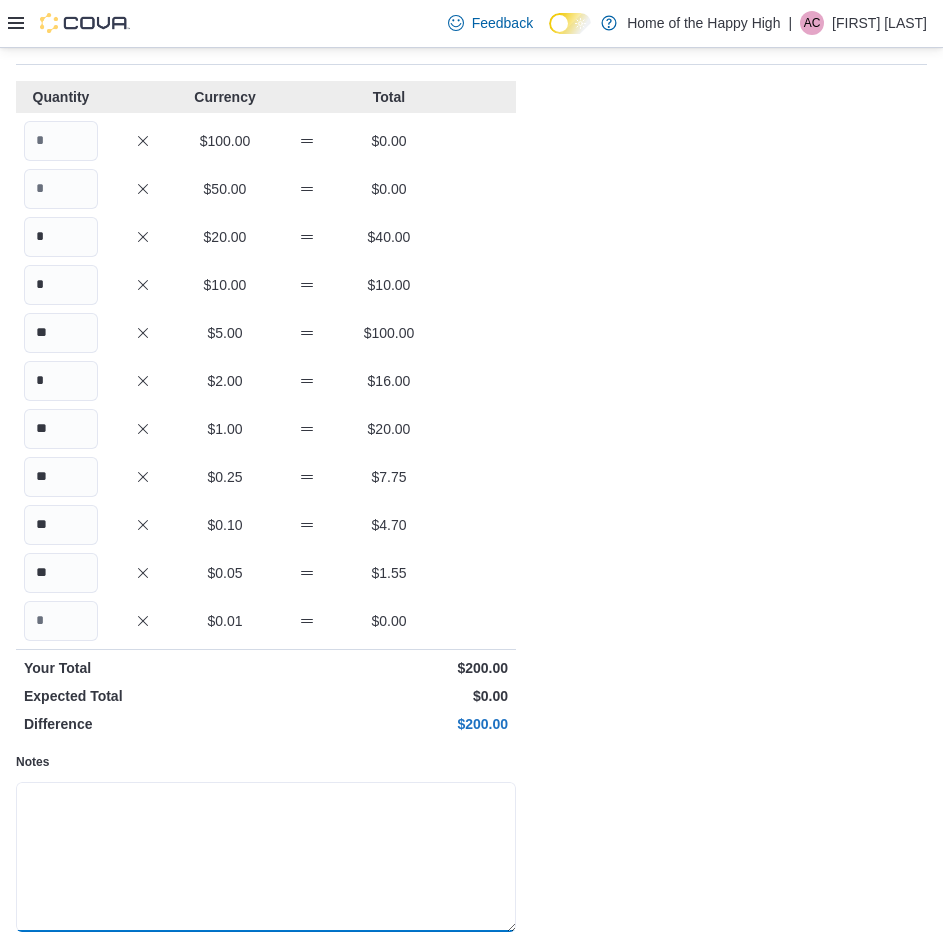 click on "Notes" at bounding box center (266, 857) 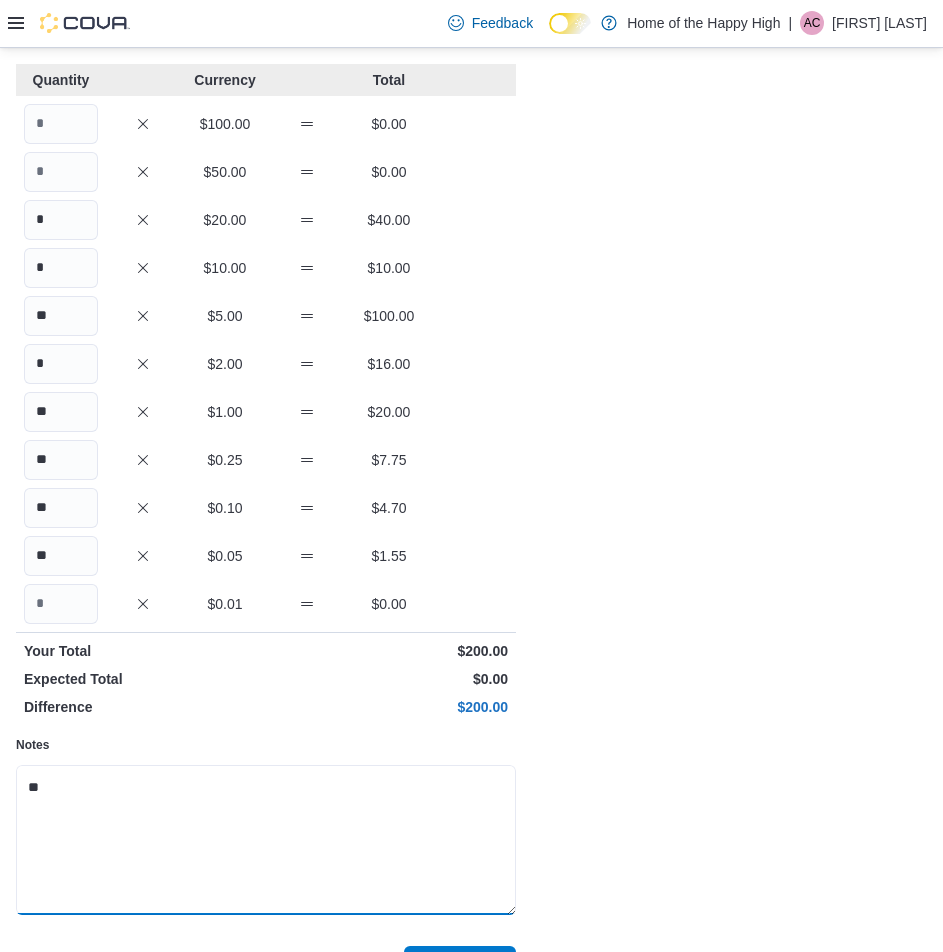 scroll, scrollTop: 167, scrollLeft: 0, axis: vertical 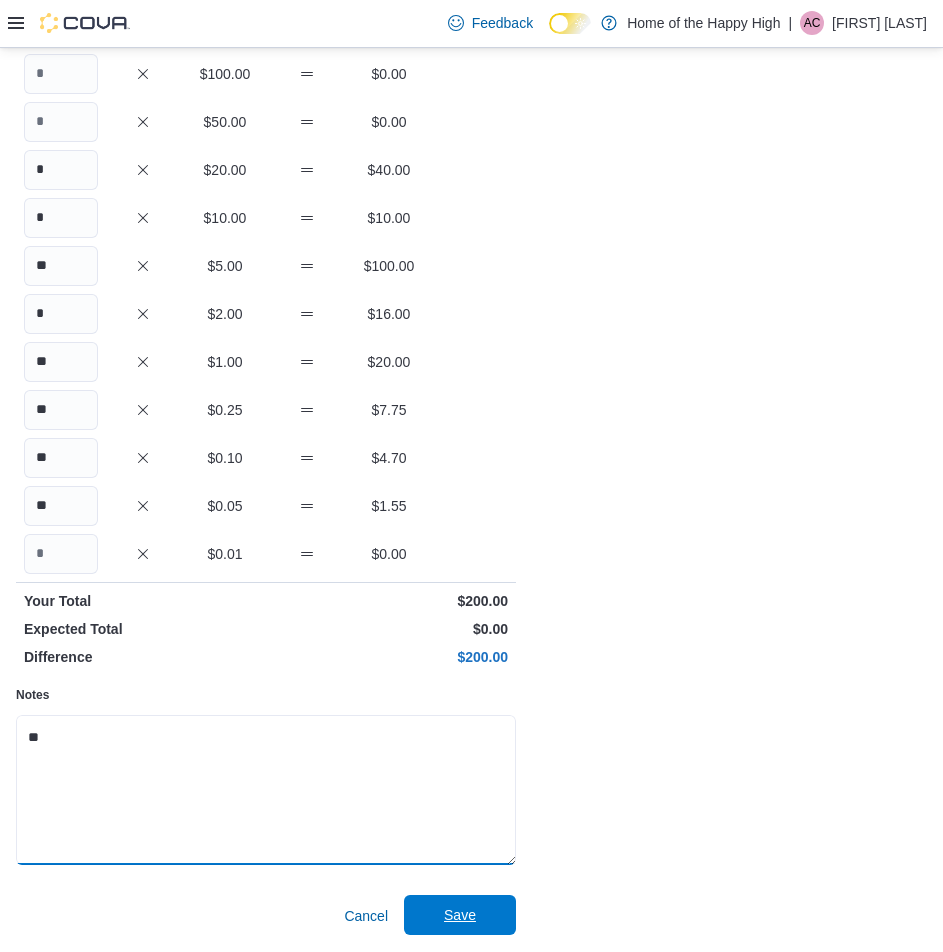 type on "**" 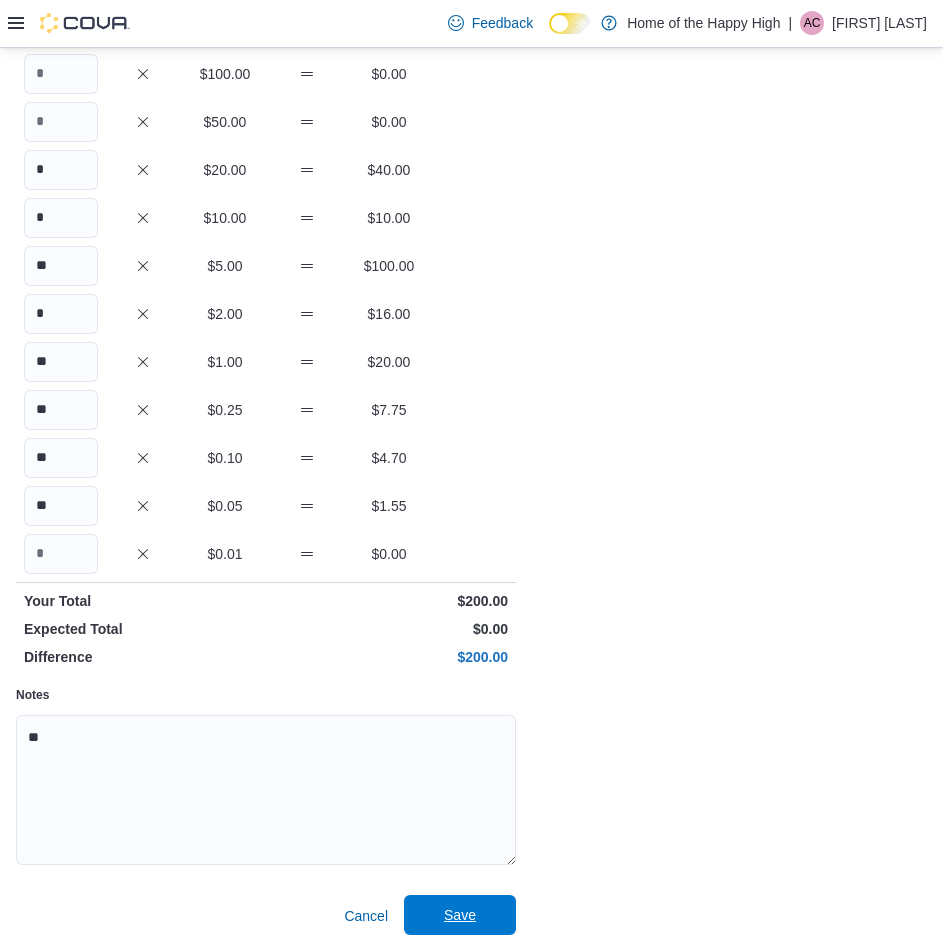click on "Save" at bounding box center (460, 915) 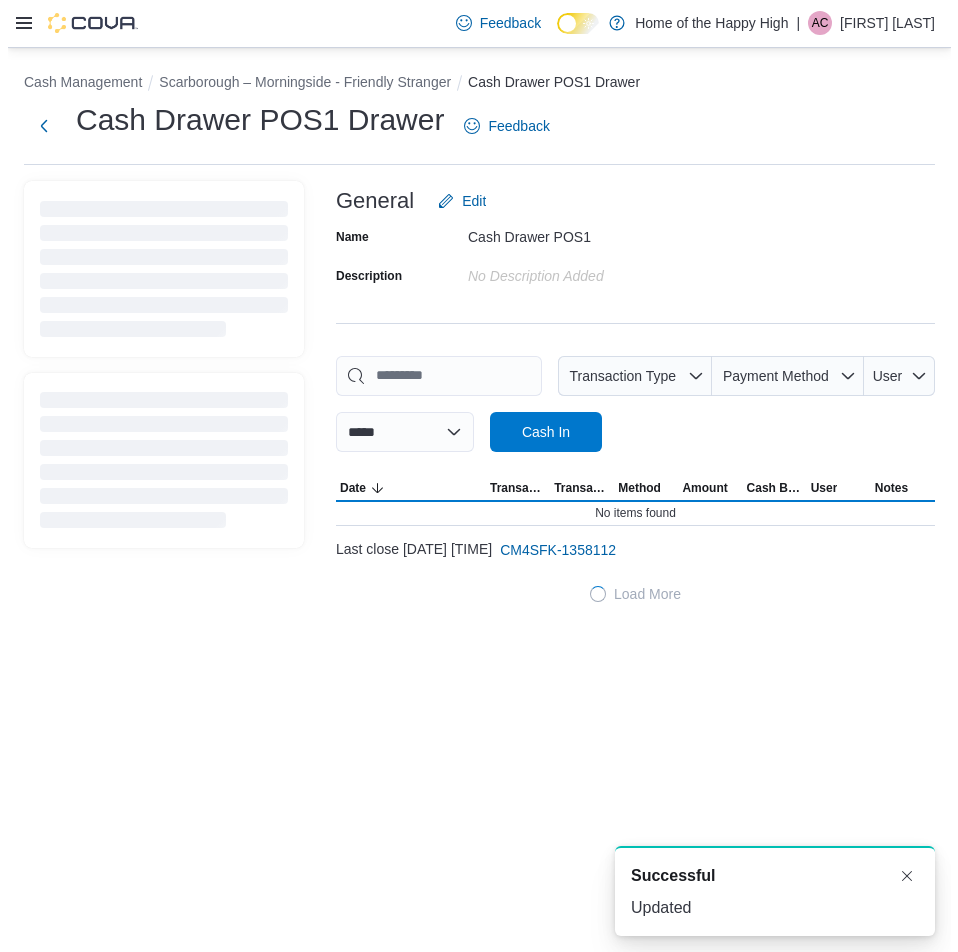 scroll, scrollTop: 0, scrollLeft: 0, axis: both 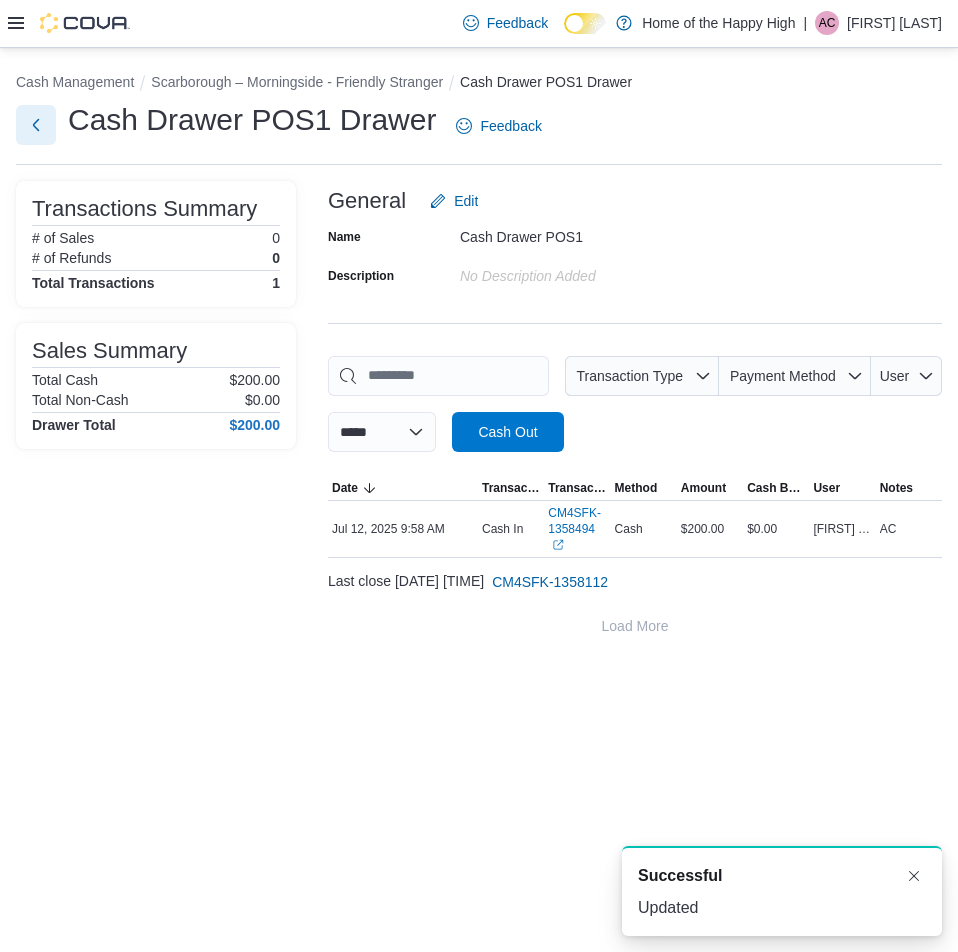 click at bounding box center [36, 125] 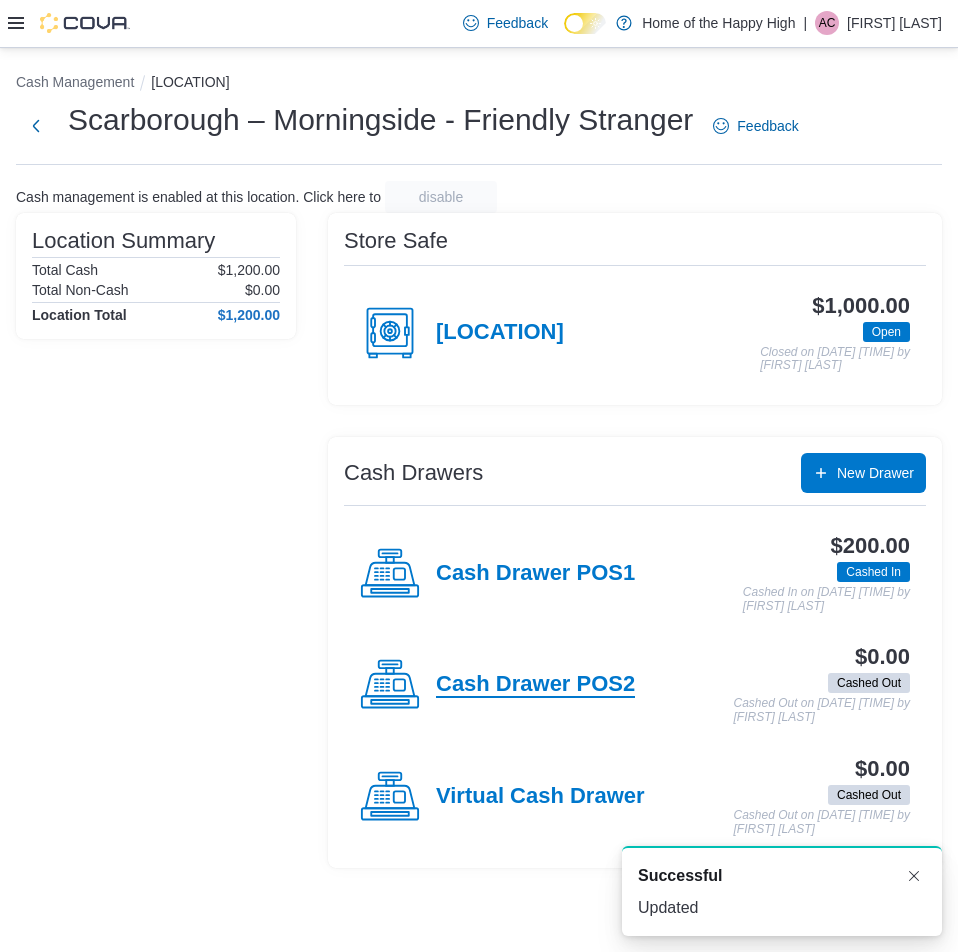 click on "Cash Drawer POS2" at bounding box center (535, 685) 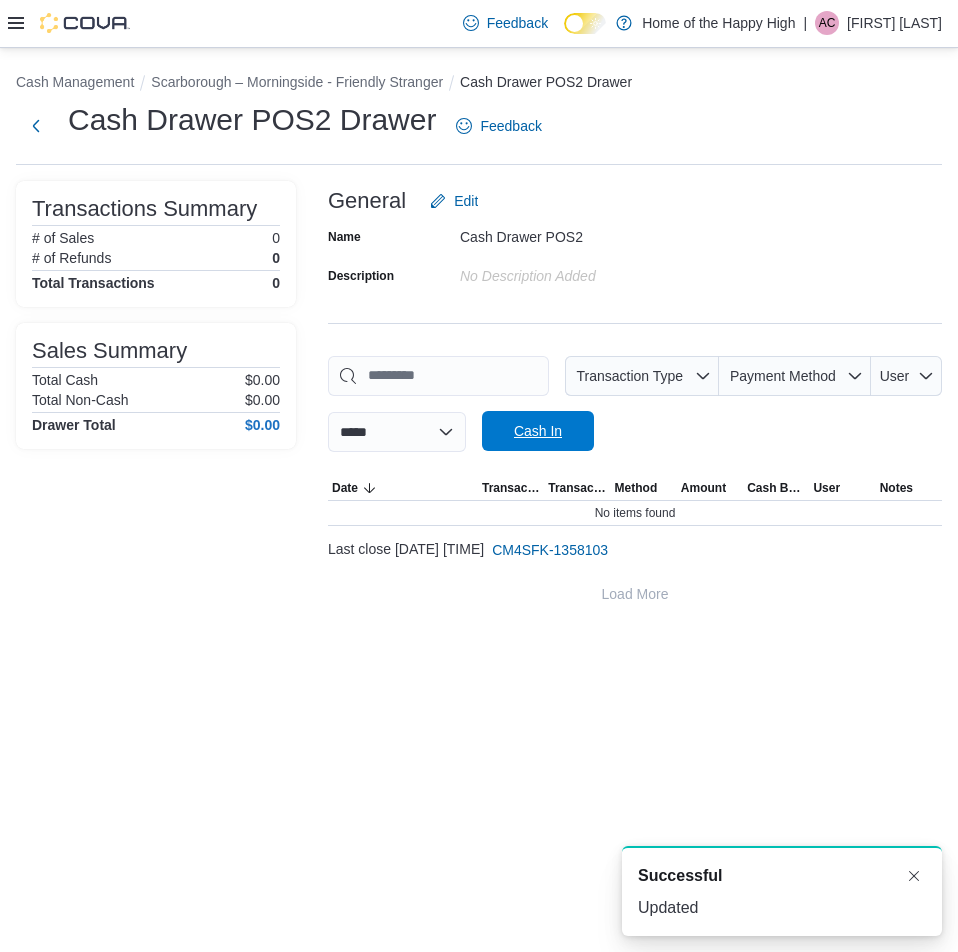click on "Cash In" at bounding box center [538, 431] 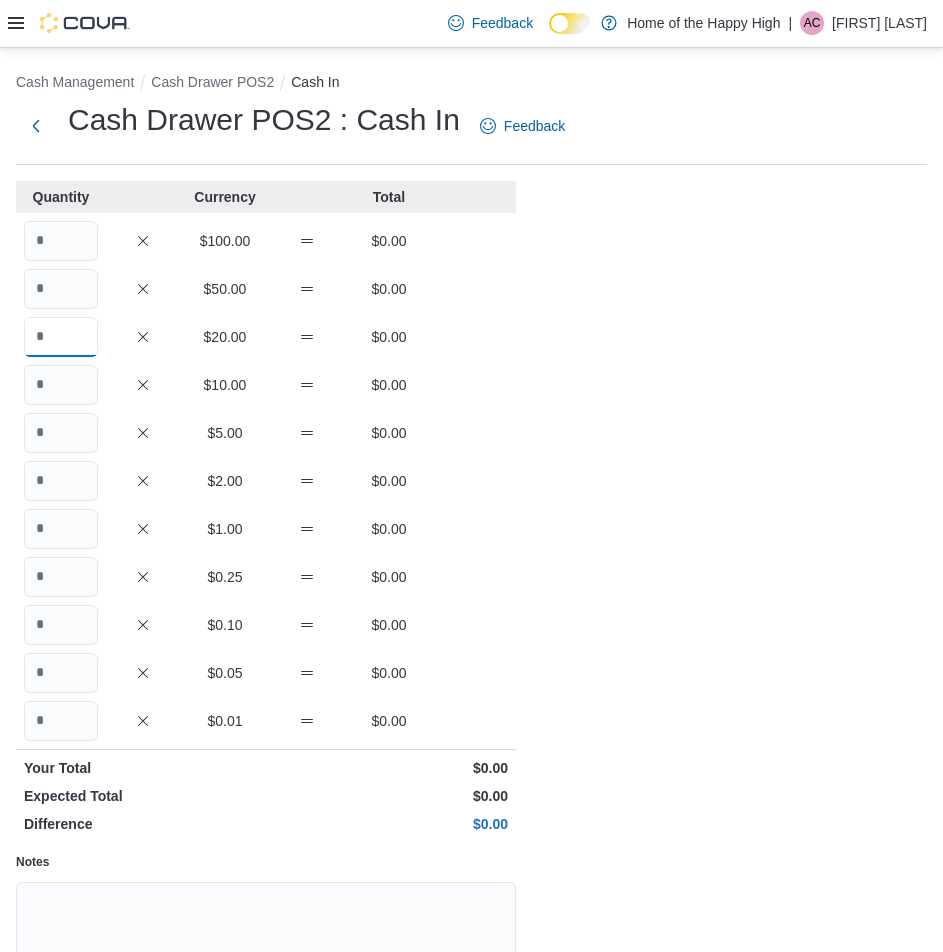 click at bounding box center [61, 337] 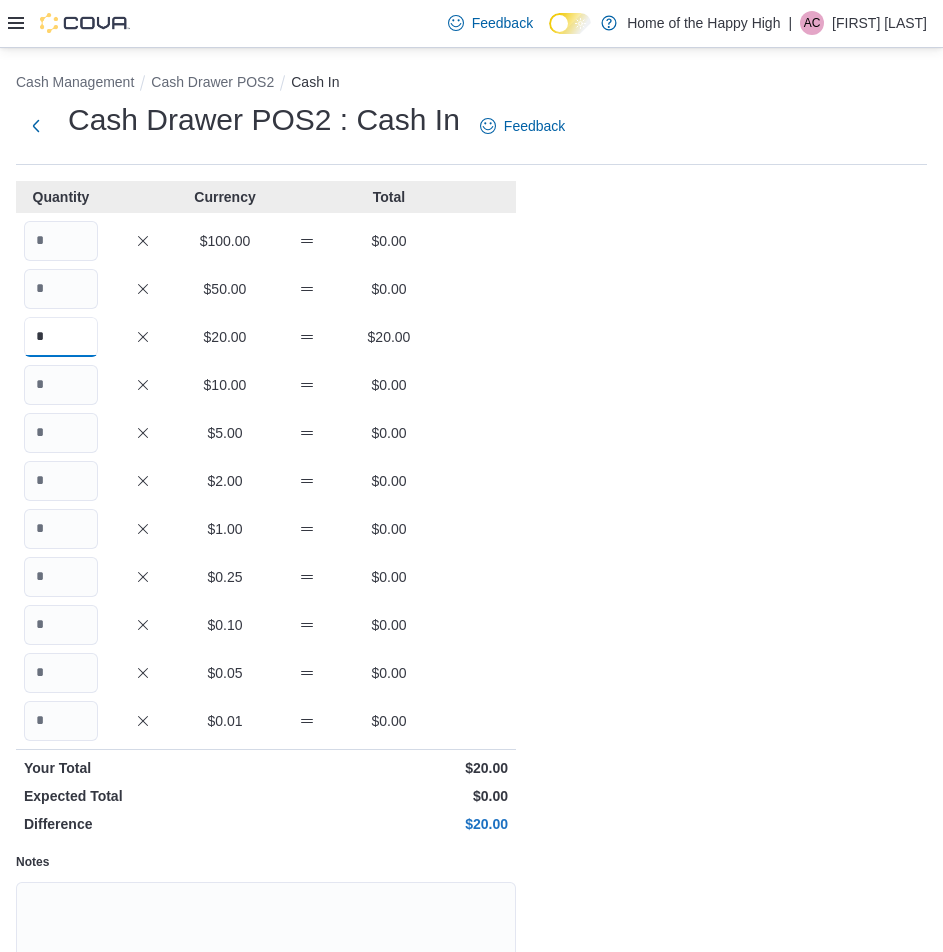 type on "*" 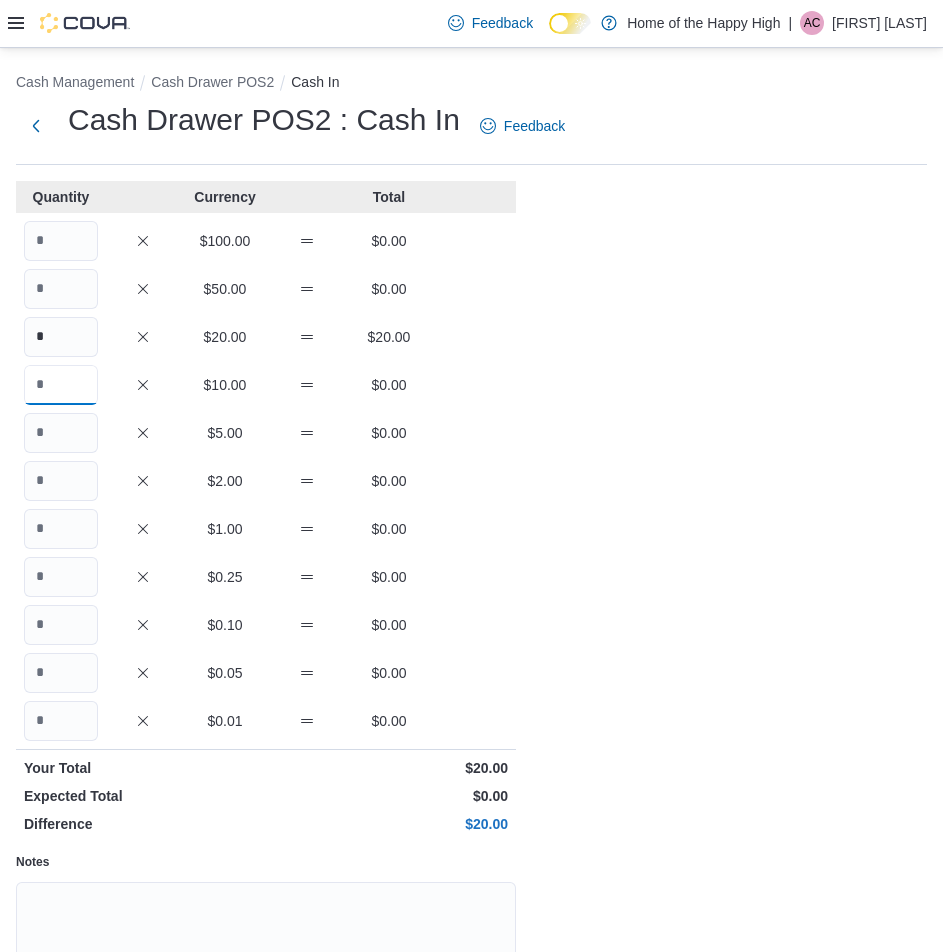 click at bounding box center [61, 385] 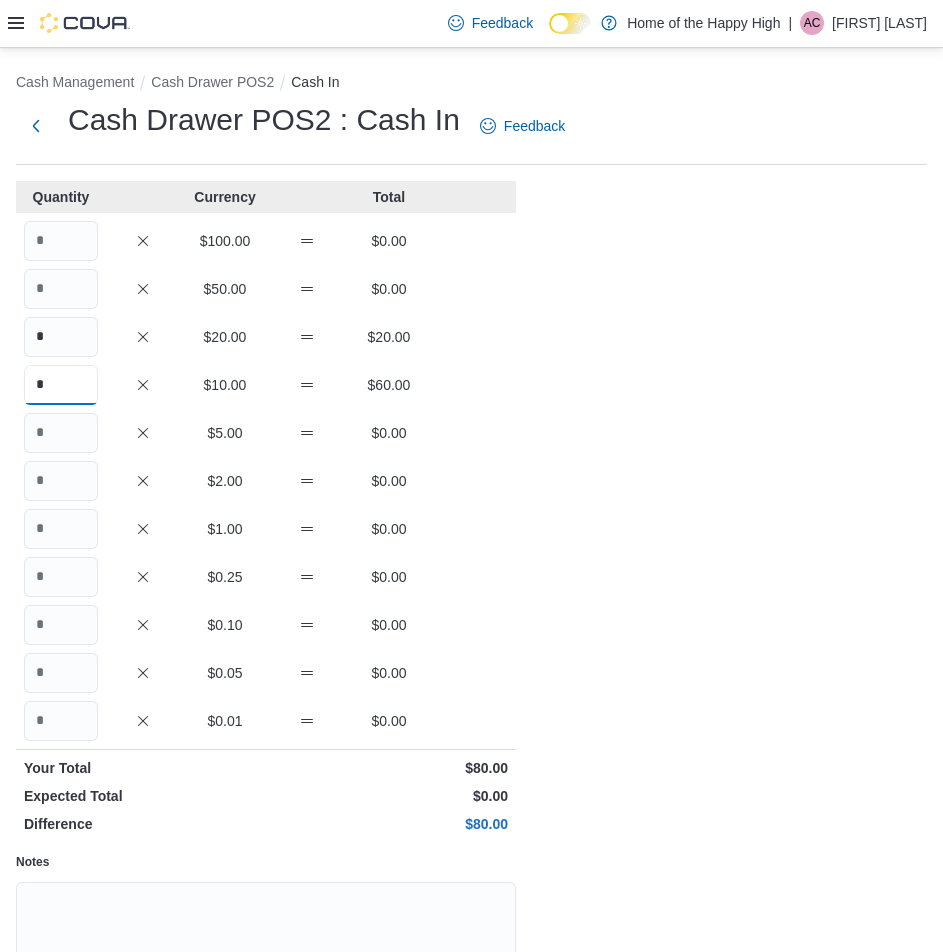 type on "*" 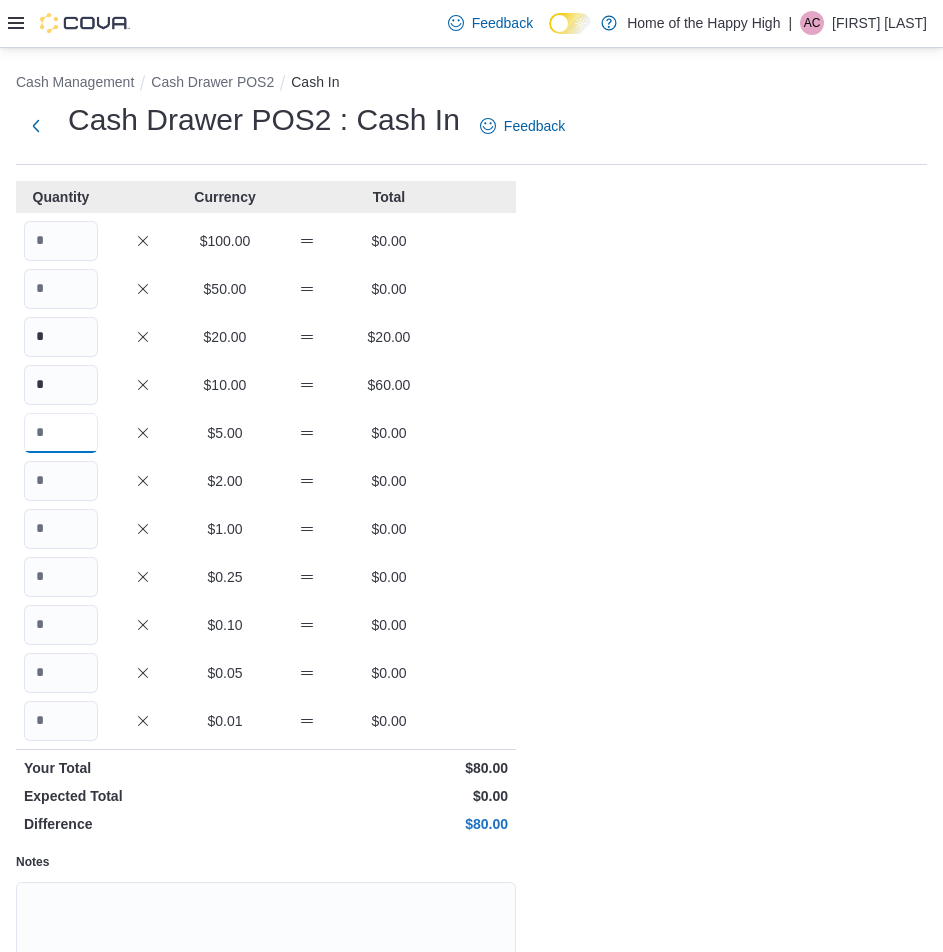 drag, startPoint x: 45, startPoint y: 418, endPoint x: 46, endPoint y: 451, distance: 33.01515 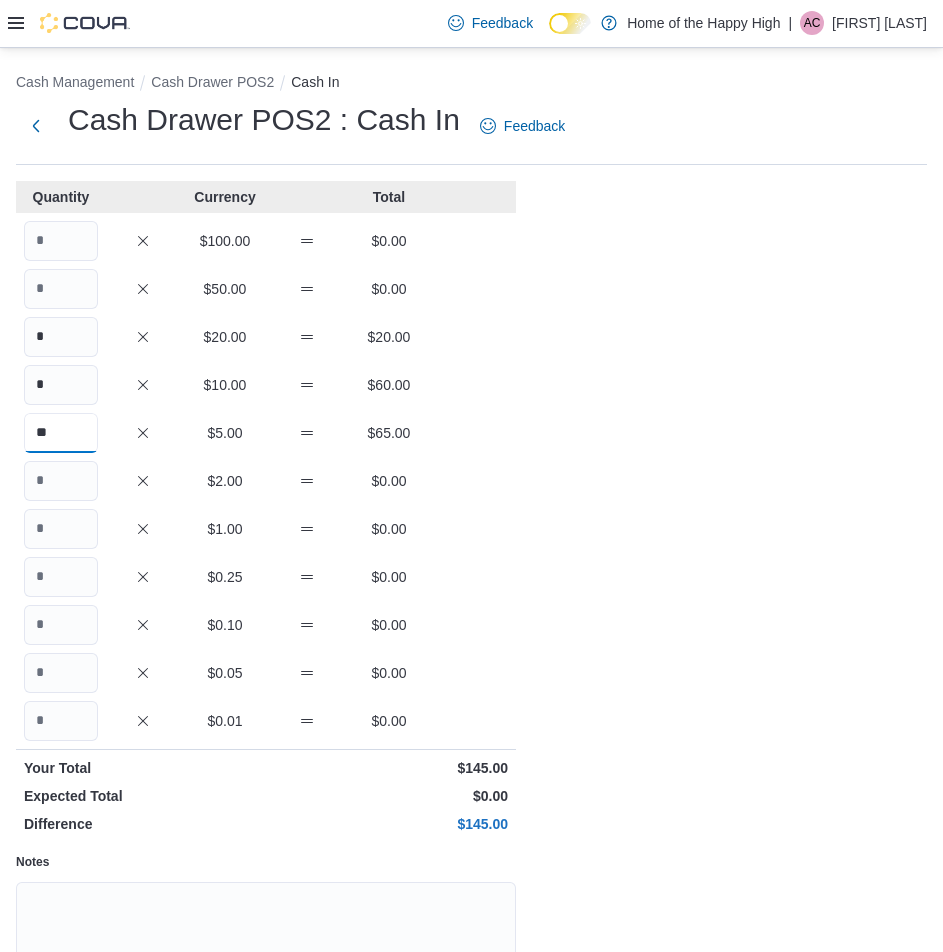 type on "**" 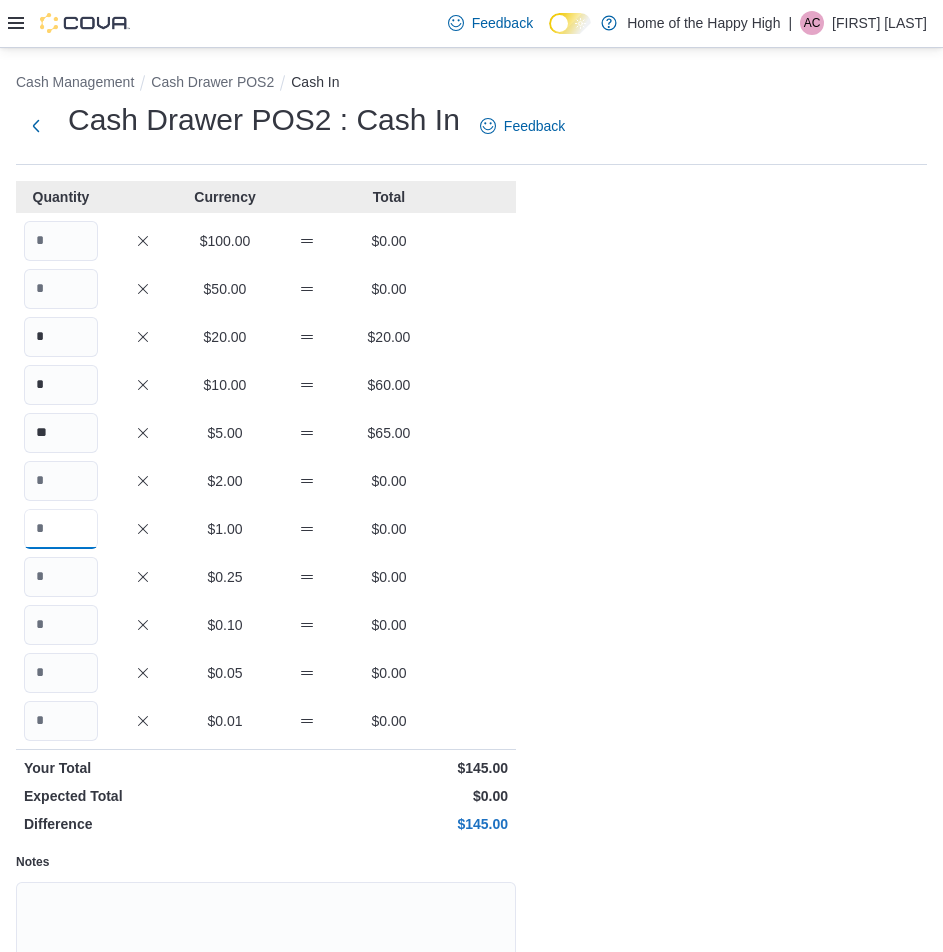 click at bounding box center (61, 529) 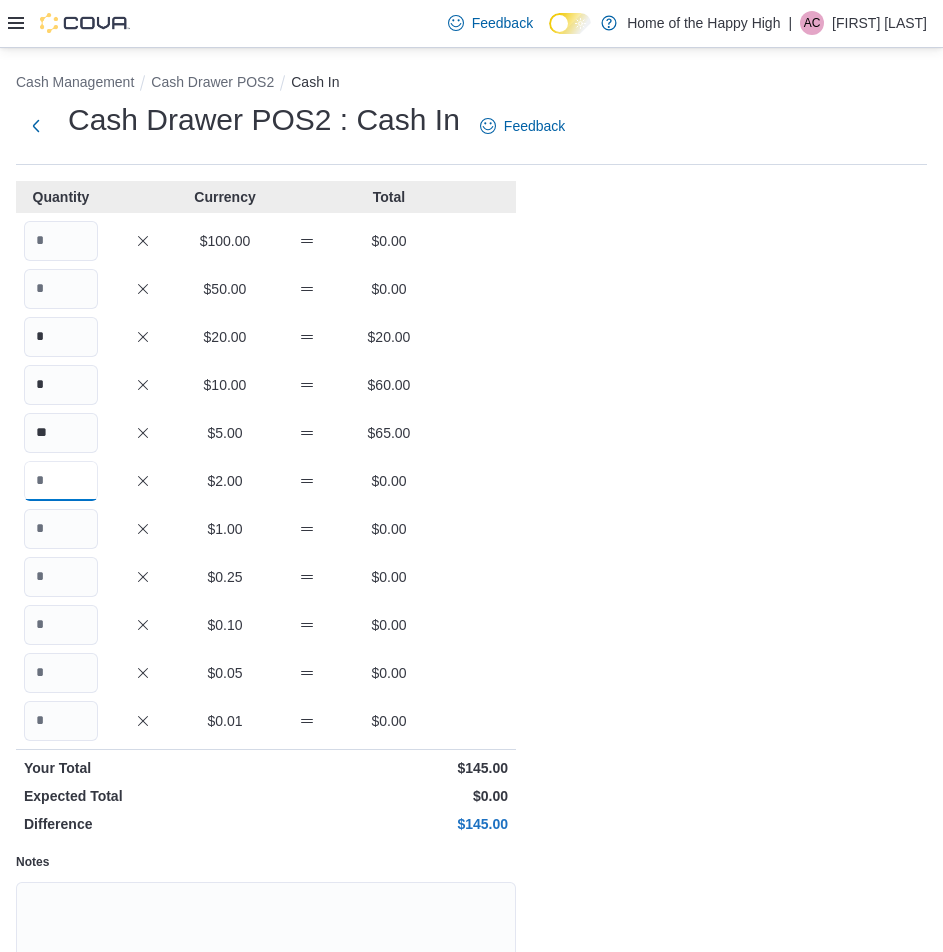 click at bounding box center [61, 481] 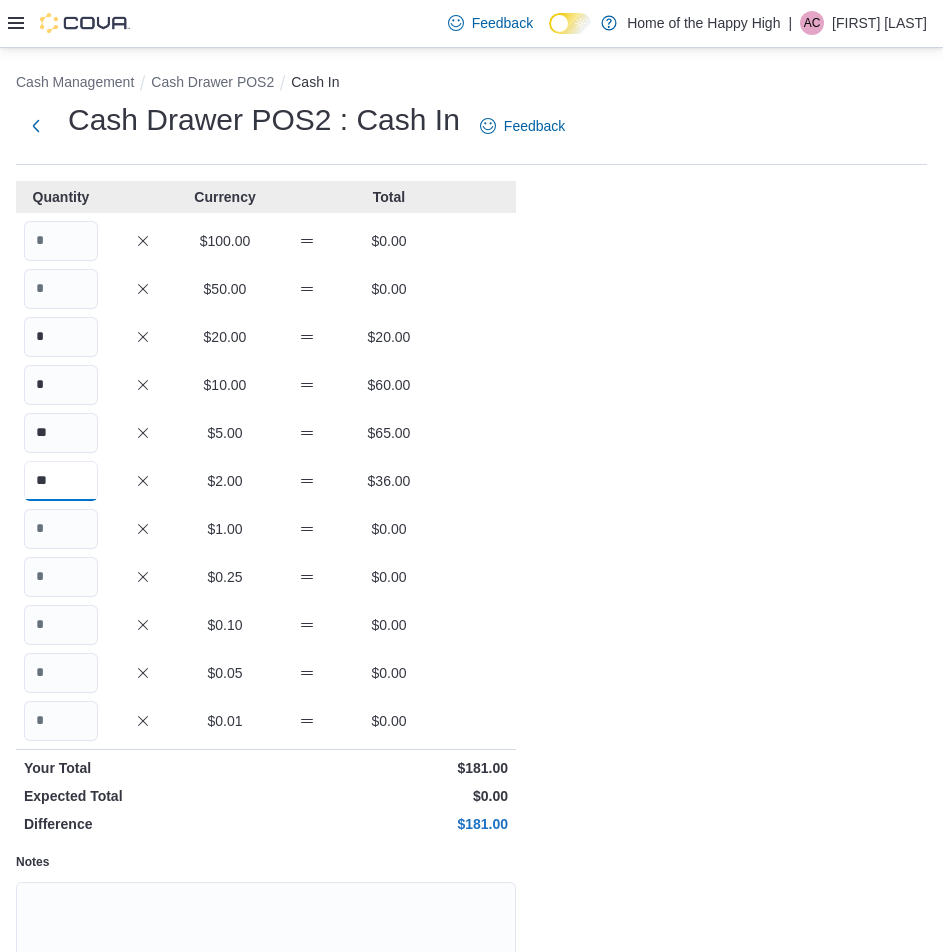 type on "**" 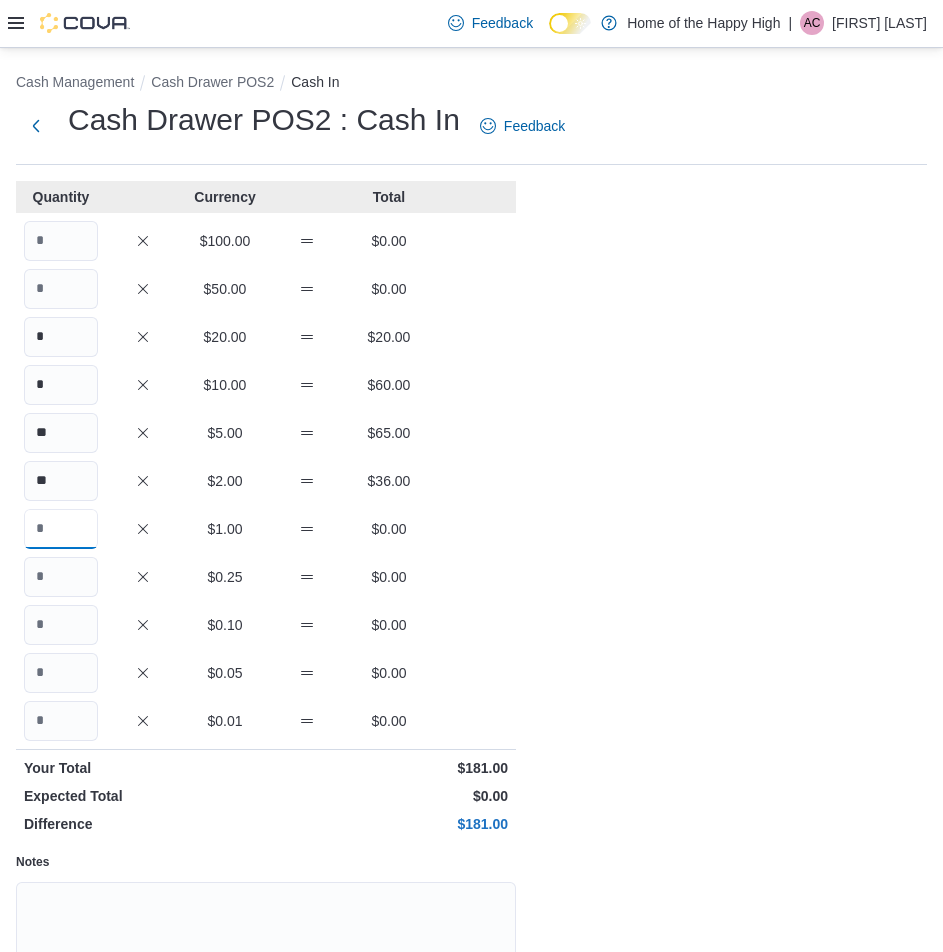 click at bounding box center [61, 529] 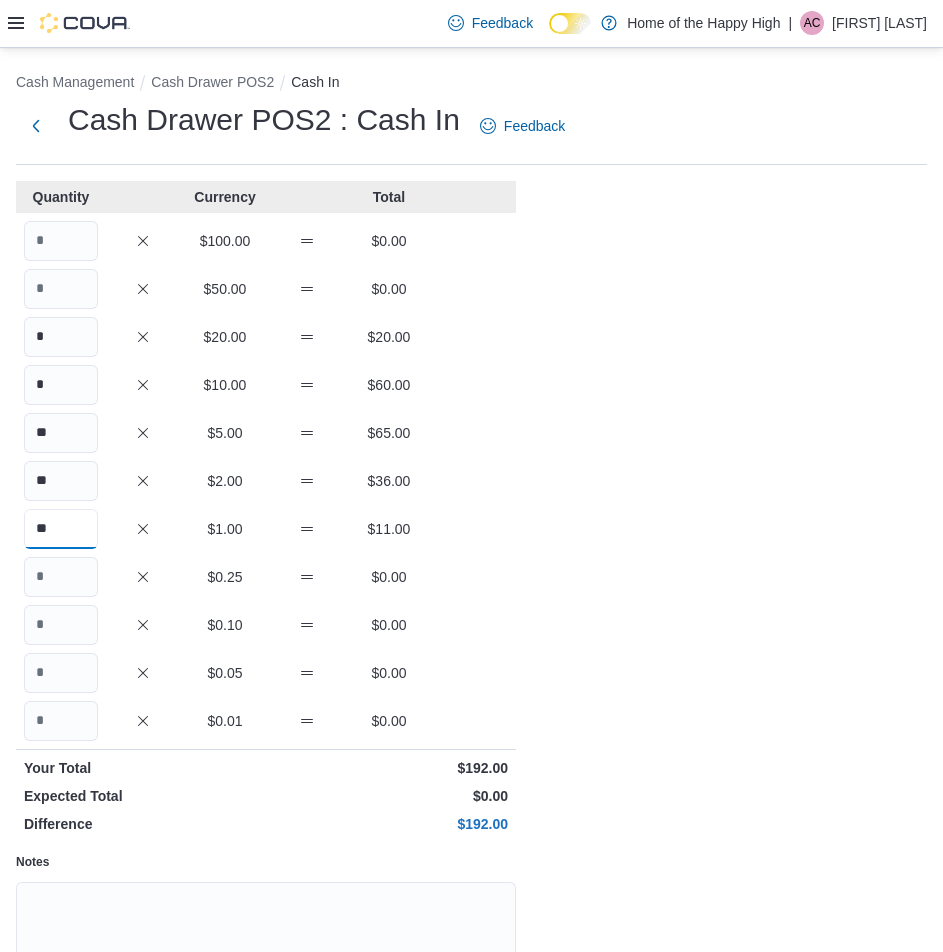 type on "**" 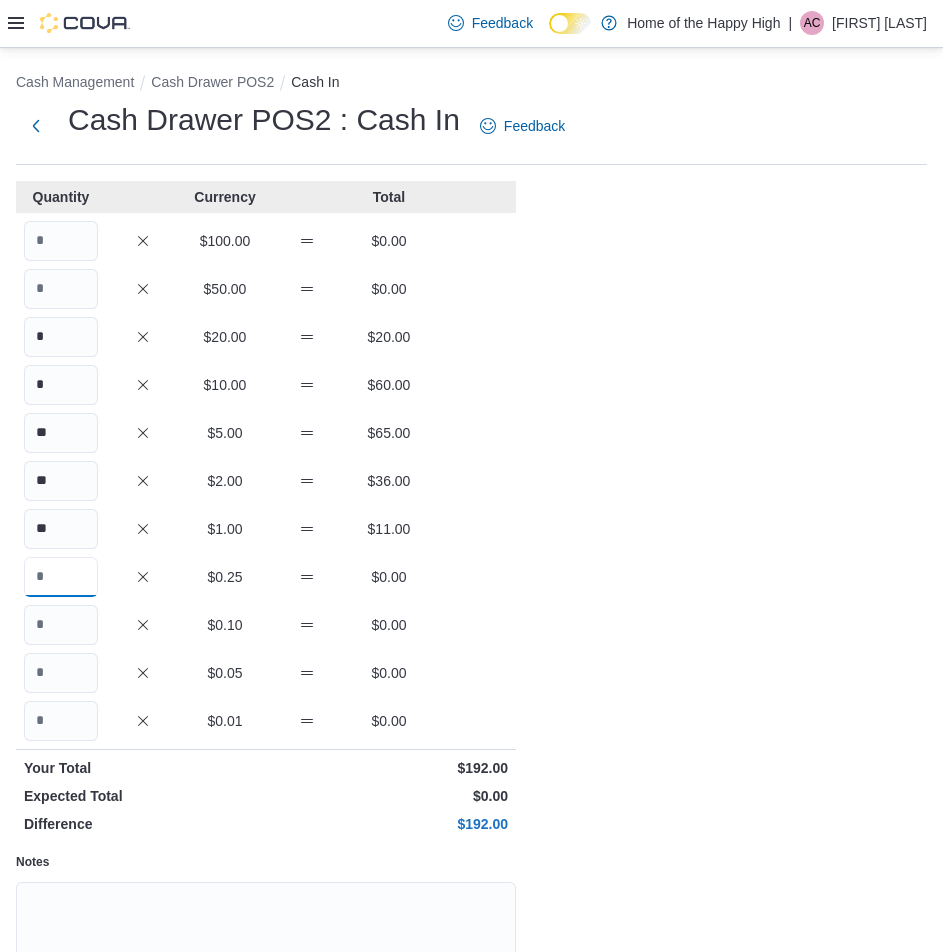 click at bounding box center [61, 577] 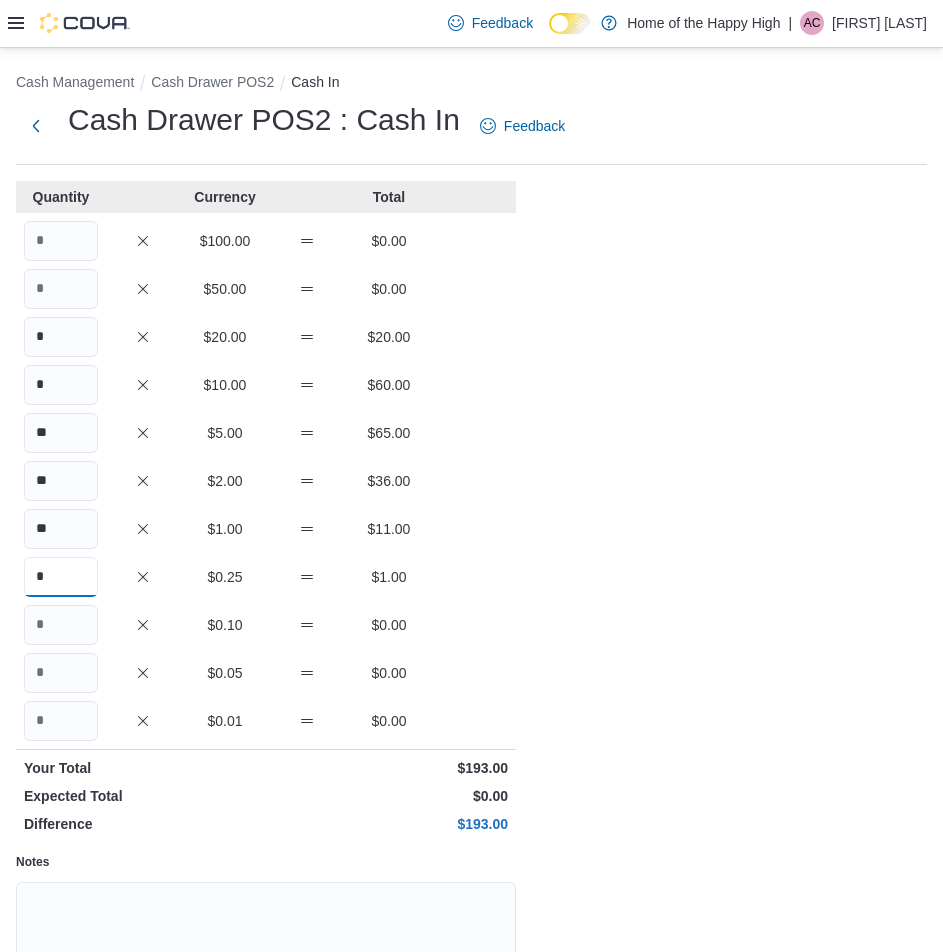 type on "*" 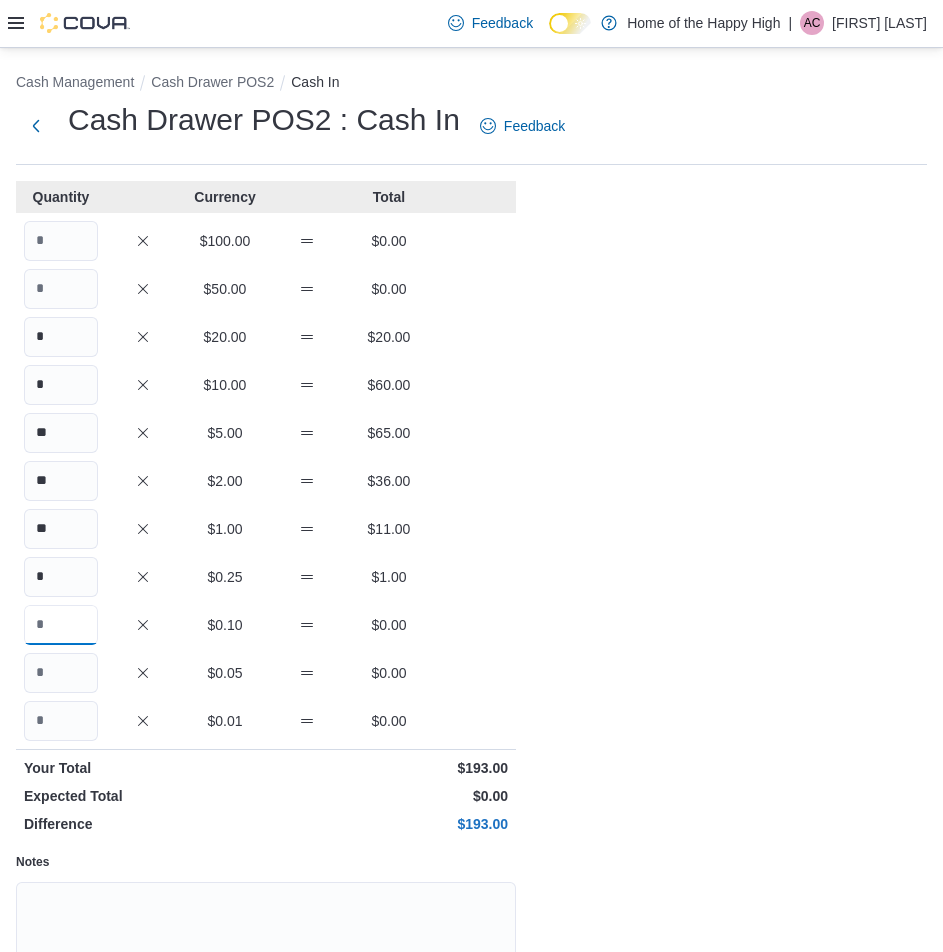 click at bounding box center [61, 625] 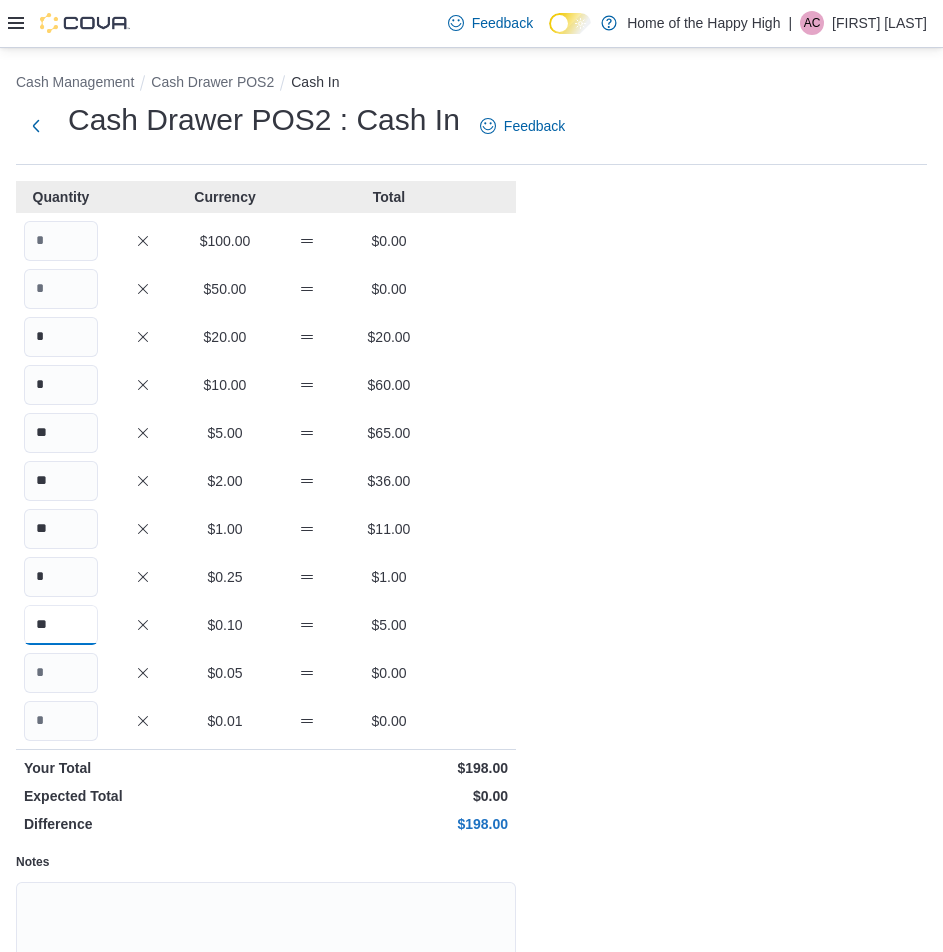 type on "**" 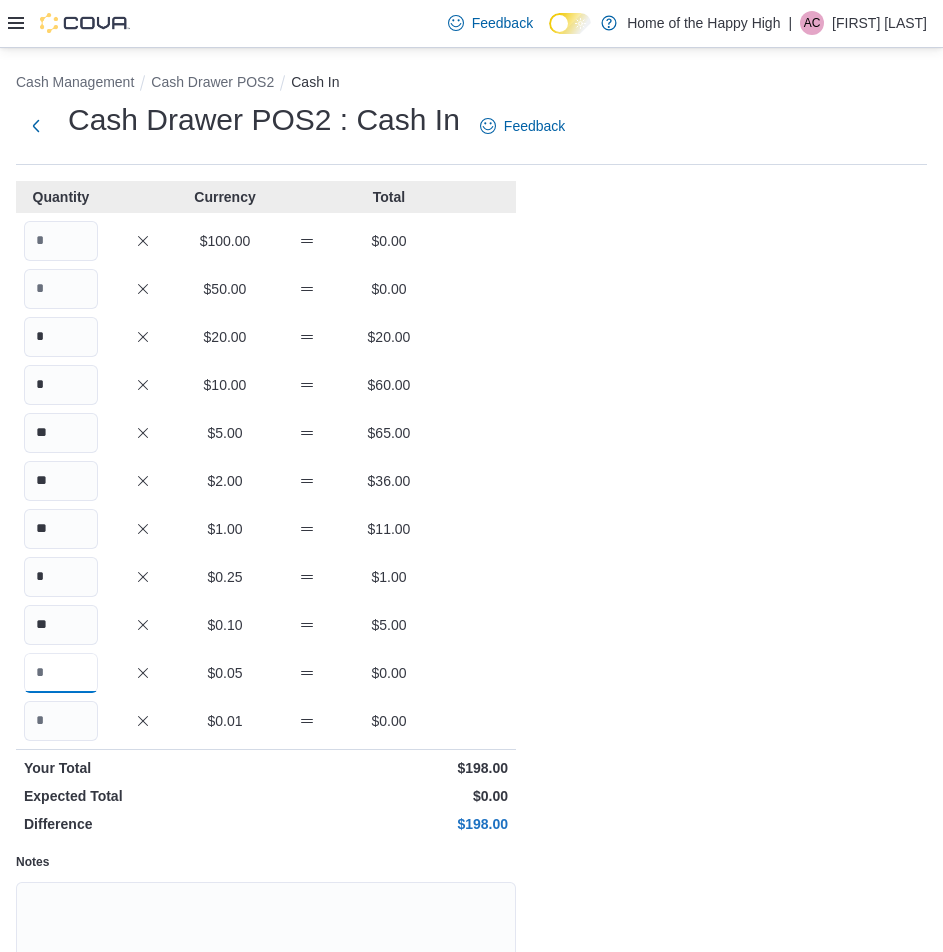 click at bounding box center (61, 673) 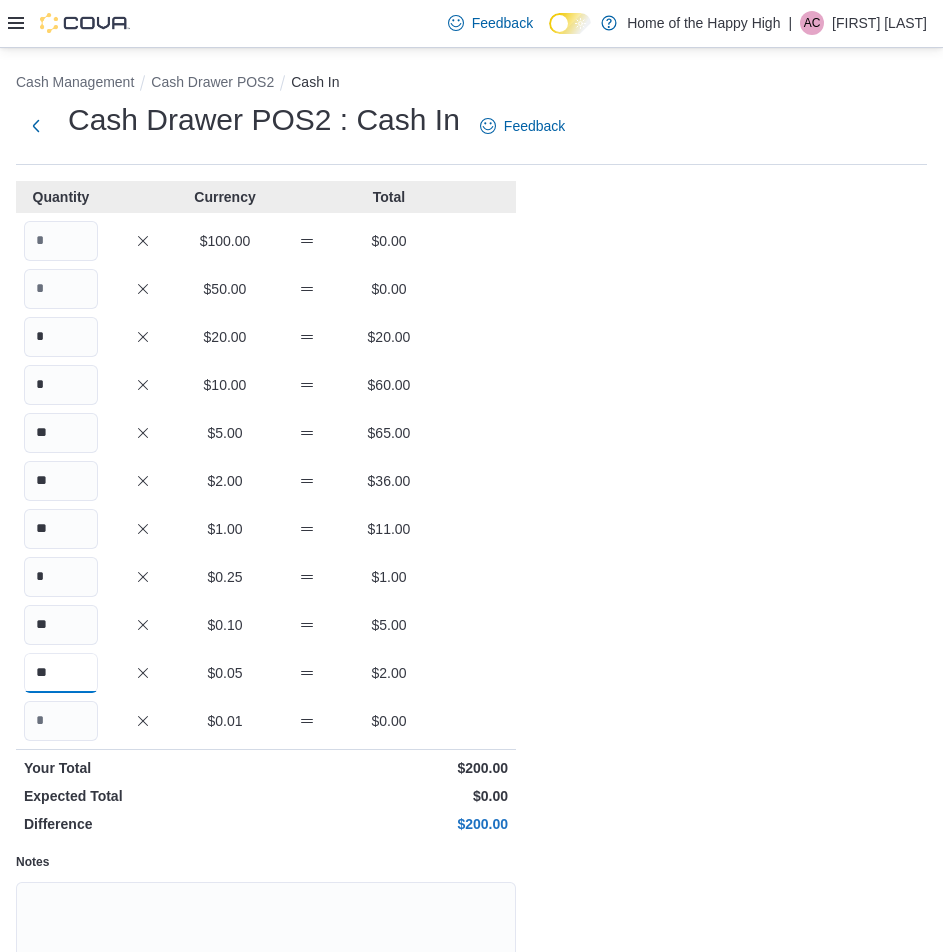 type on "**" 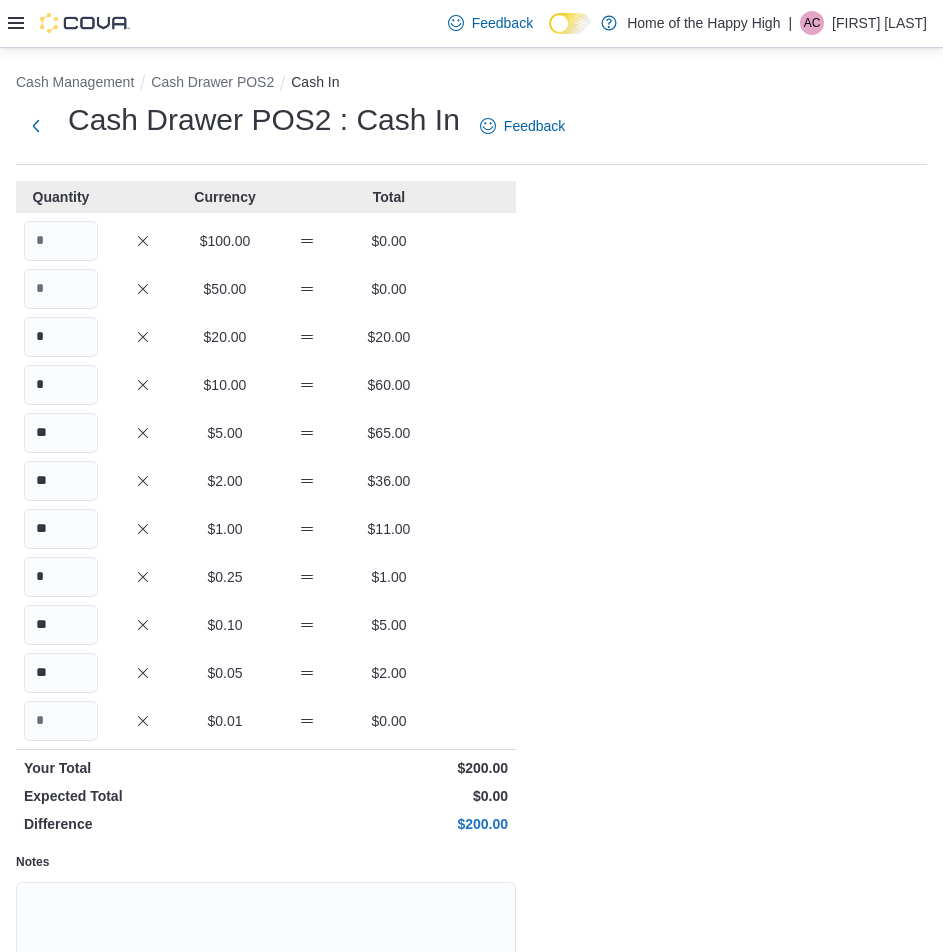 click on "Cash Management Cash Drawer POS2 Cash In Cash Drawer POS2 : Cash In Feedback   Quantity Currency Total $100.00 $0.00 $50.00 $0.00 * $20.00 $20.00 * $10.00 $60.00 ** $5.00 $65.00 ** $2.00 $36.00 ** $1.00 $11.00 * $0.25 $1.00 ** $0.10 $5.00 ** $0.05 $2.00 $0.01 $0.00 Your Total $200.00 Expected Total $0.00 Difference $200.00 Notes  Cancel Save" at bounding box center [471, 583] 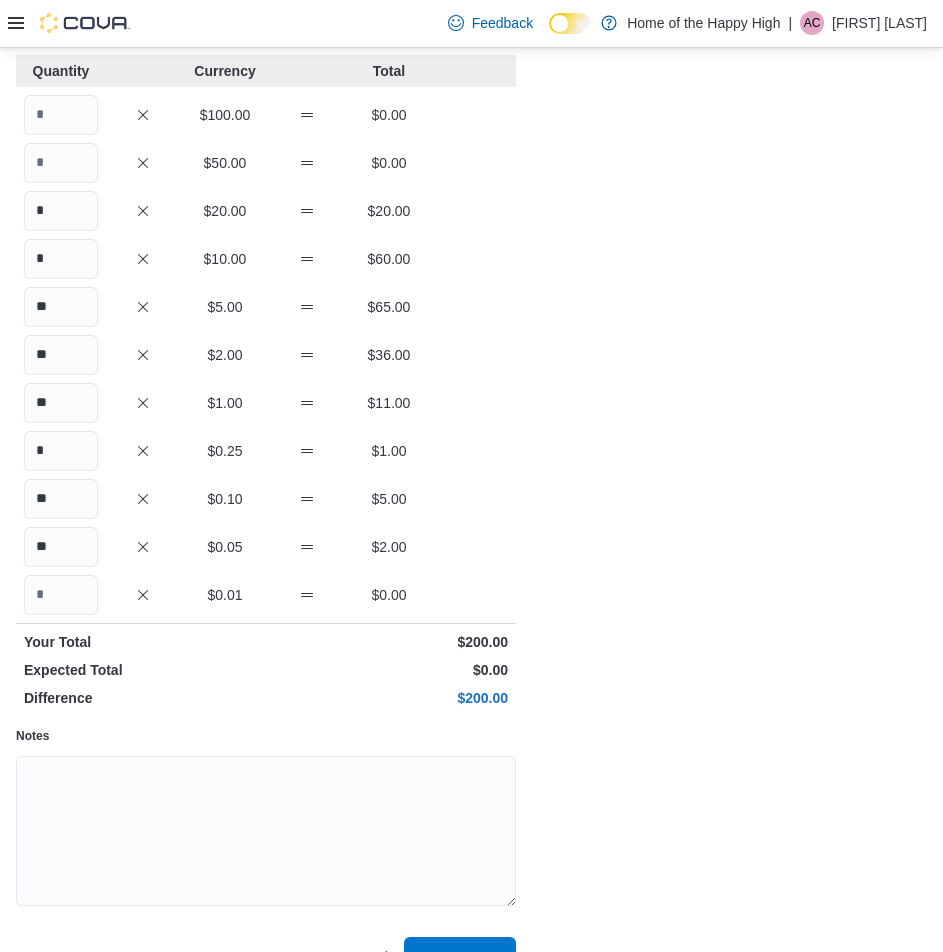 scroll, scrollTop: 167, scrollLeft: 0, axis: vertical 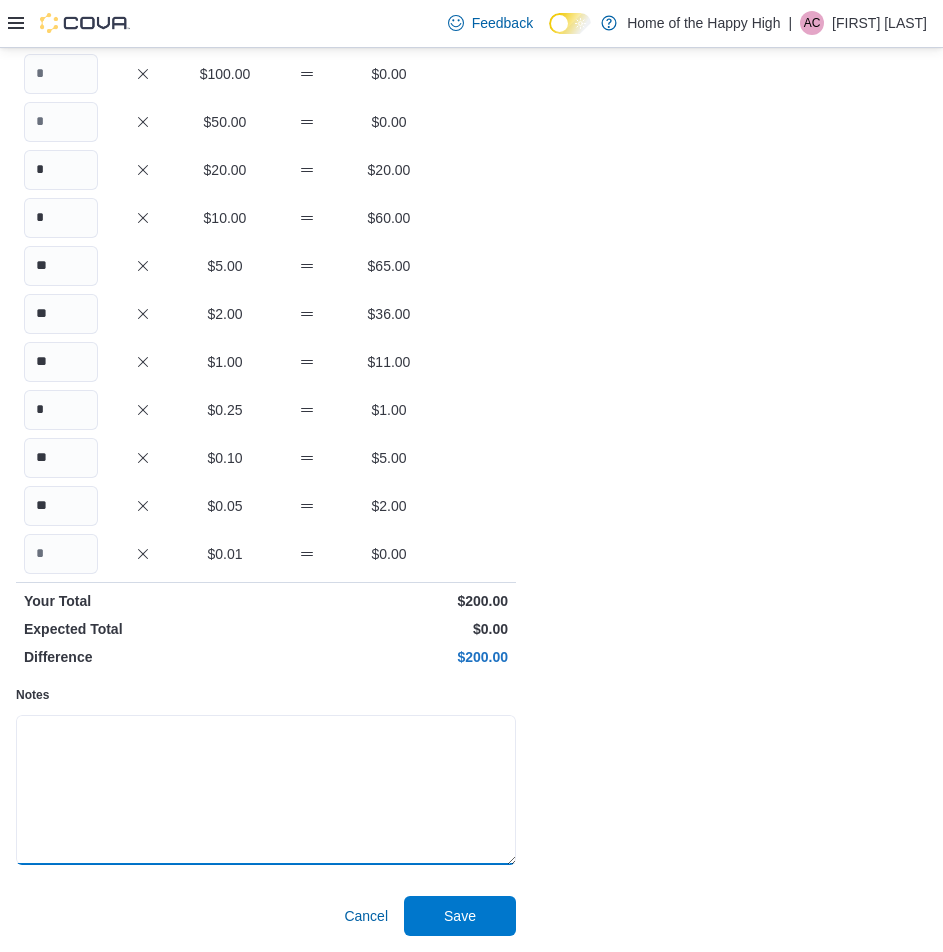 click on "Notes" at bounding box center [266, 790] 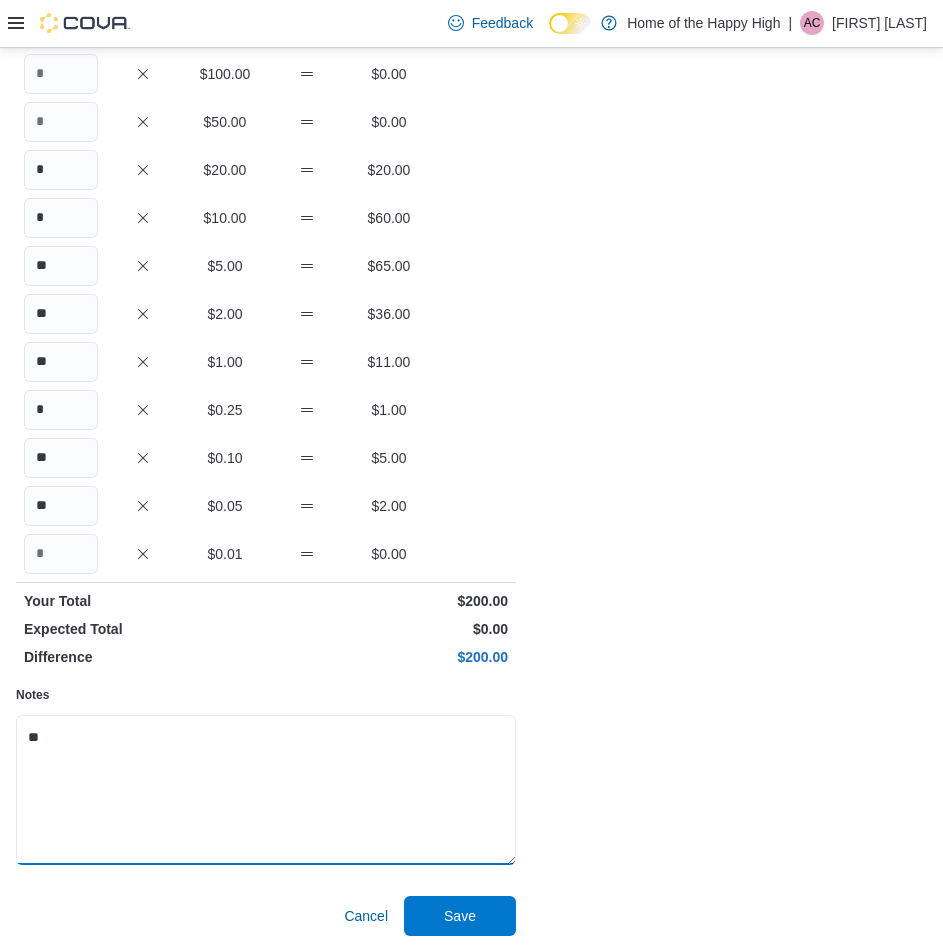 type on "**" 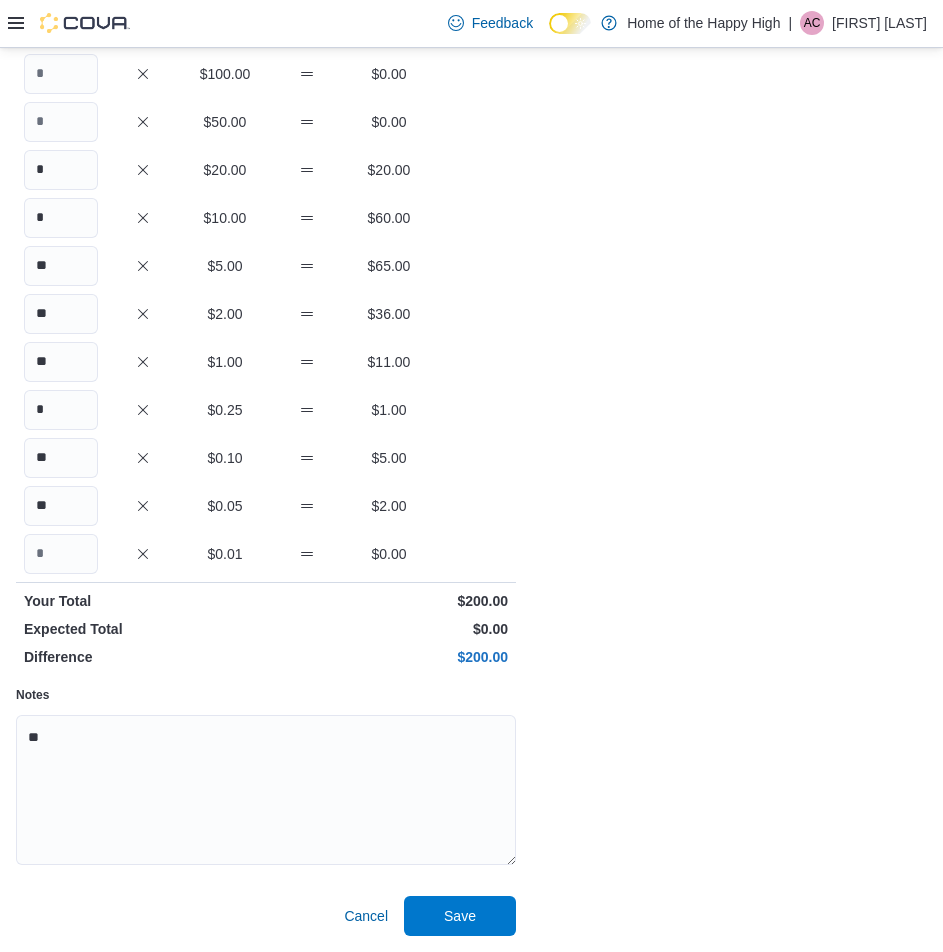 click on "Cash Management Cash Drawer POS2 Cash In Cash Drawer POS2 : Cash In Feedback   Quantity Currency Total $100.00 $0.00 $50.00 $0.00 * $20.00 $20.00 * $10.00 $60.00 ** $5.00 $65.00 ** $2.00 $36.00 ** $1.00 $11.00 * $0.25 $1.00 ** $0.10 $5.00 ** $0.05 $2.00 $0.01 $0.00 Your Total $200.00 Expected Total $0.00 Difference $200.00 Notes  ** Cancel Save" at bounding box center [471, 416] 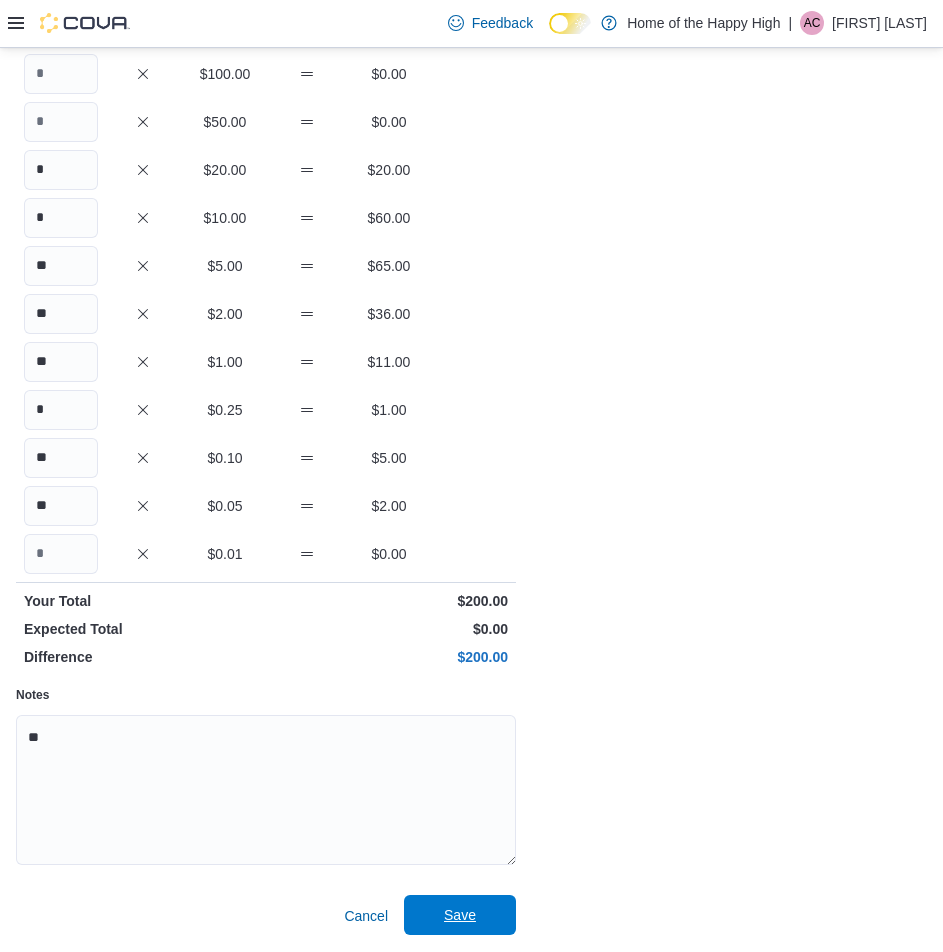 click on "Save" at bounding box center (460, 915) 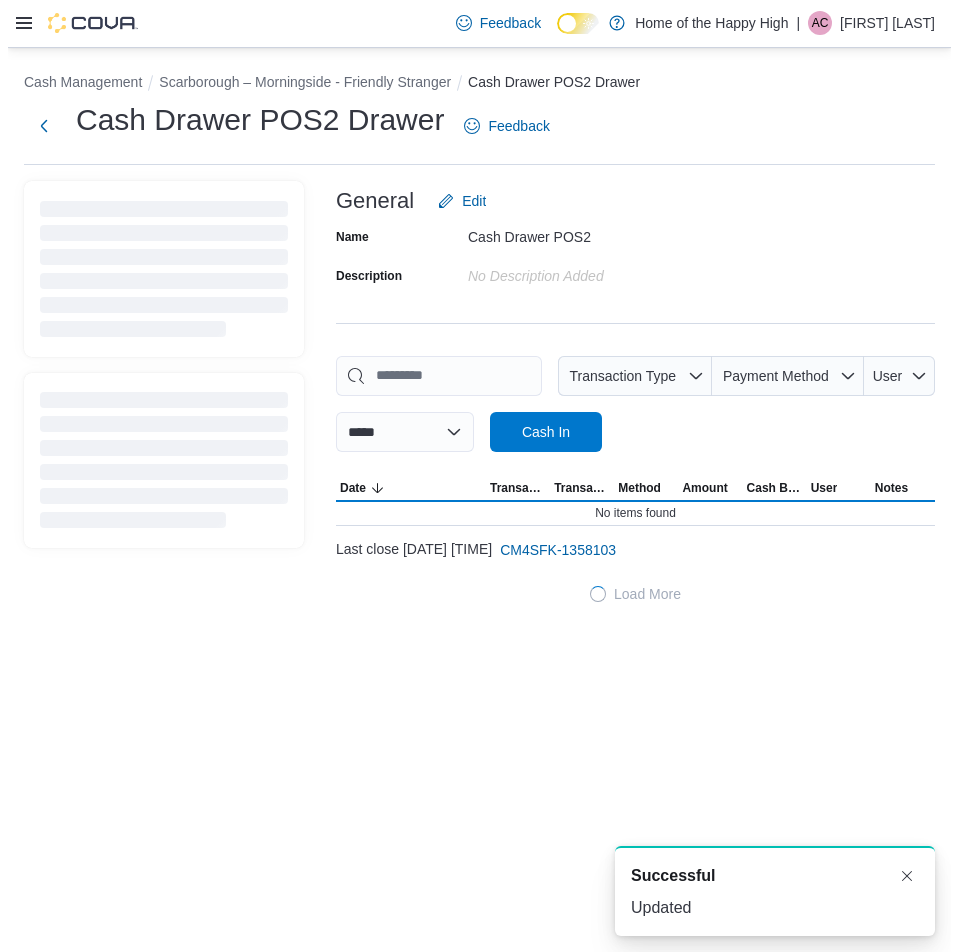 scroll, scrollTop: 0, scrollLeft: 0, axis: both 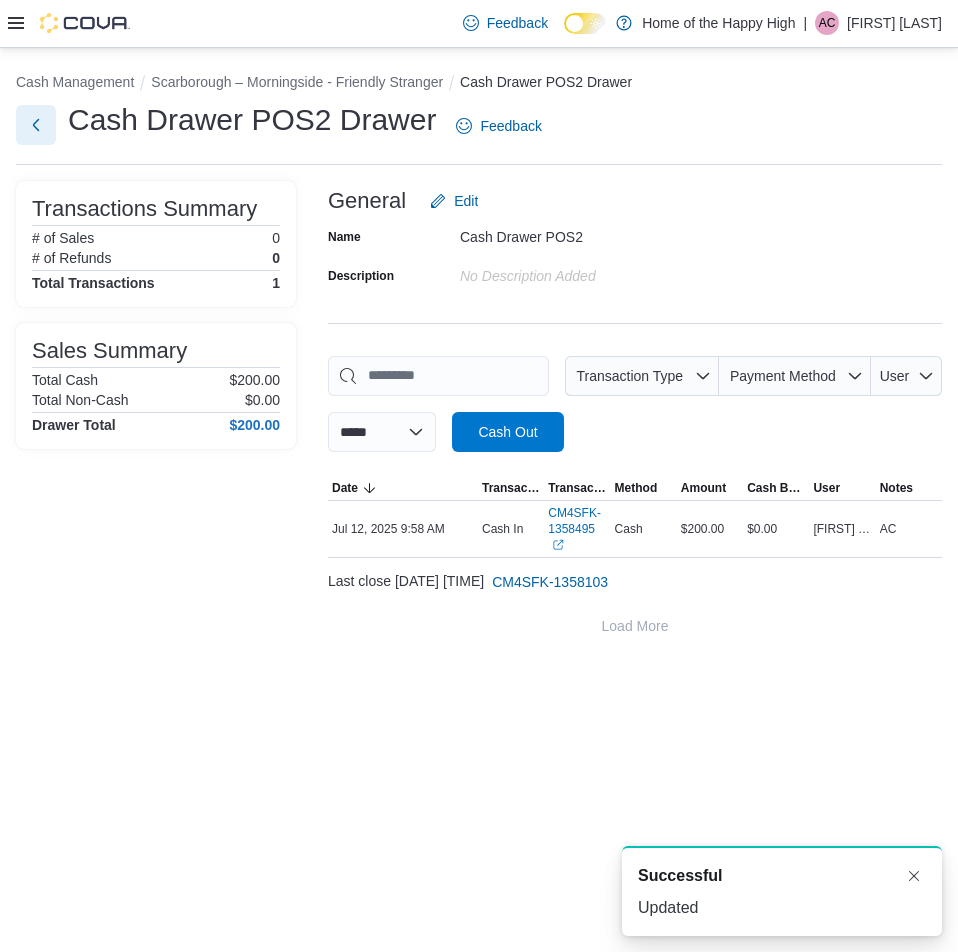 click at bounding box center (36, 125) 